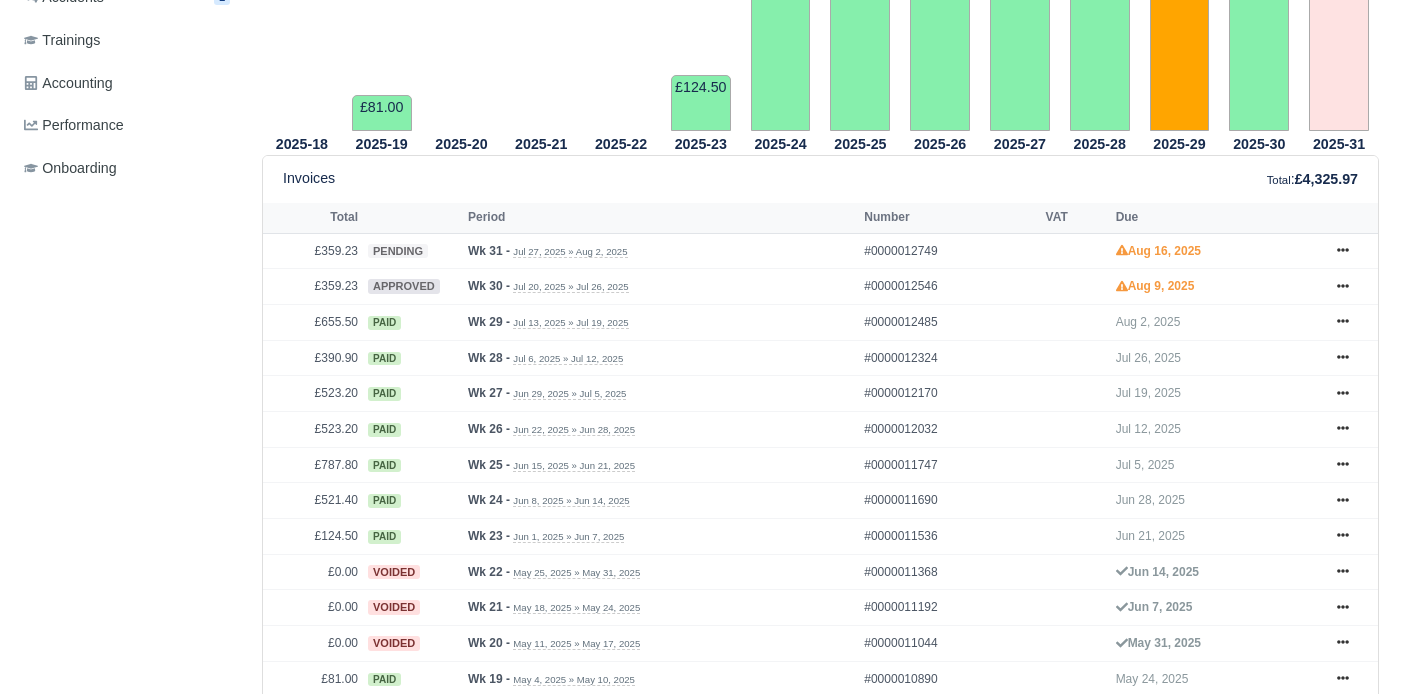scroll, scrollTop: 766, scrollLeft: 0, axis: vertical 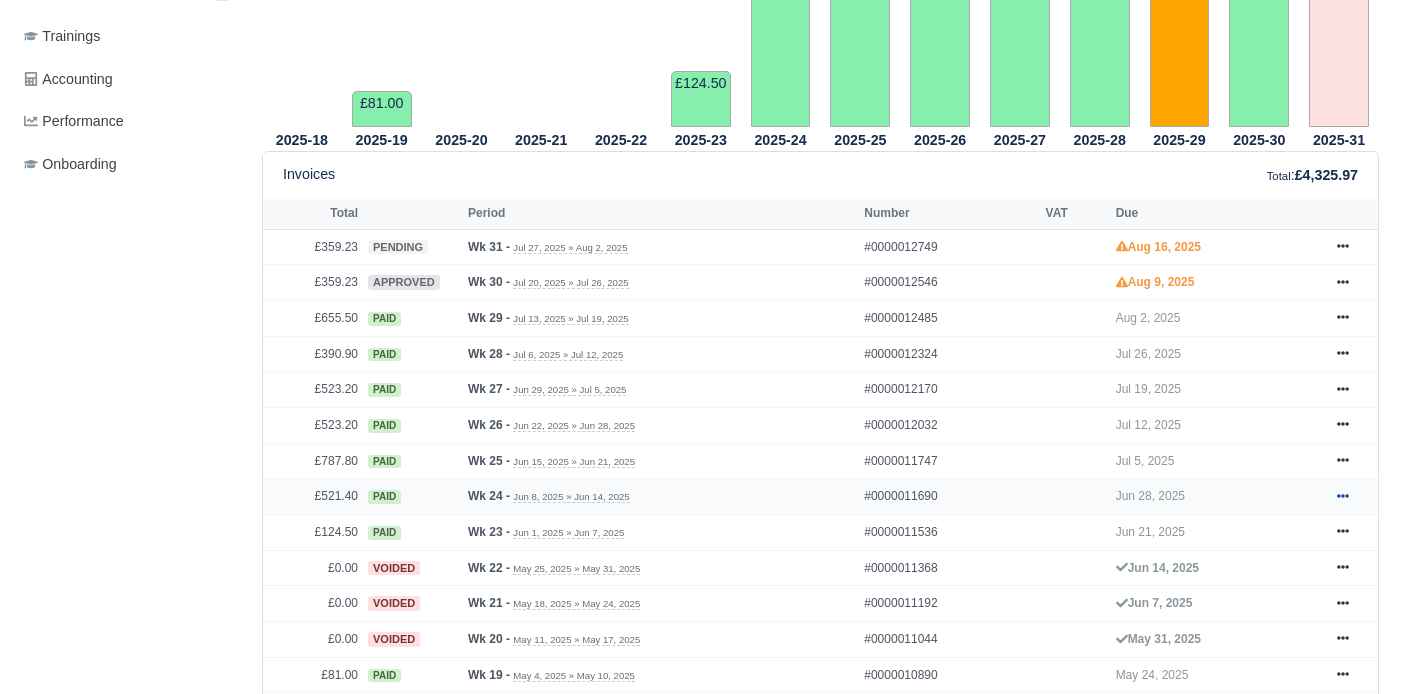 click 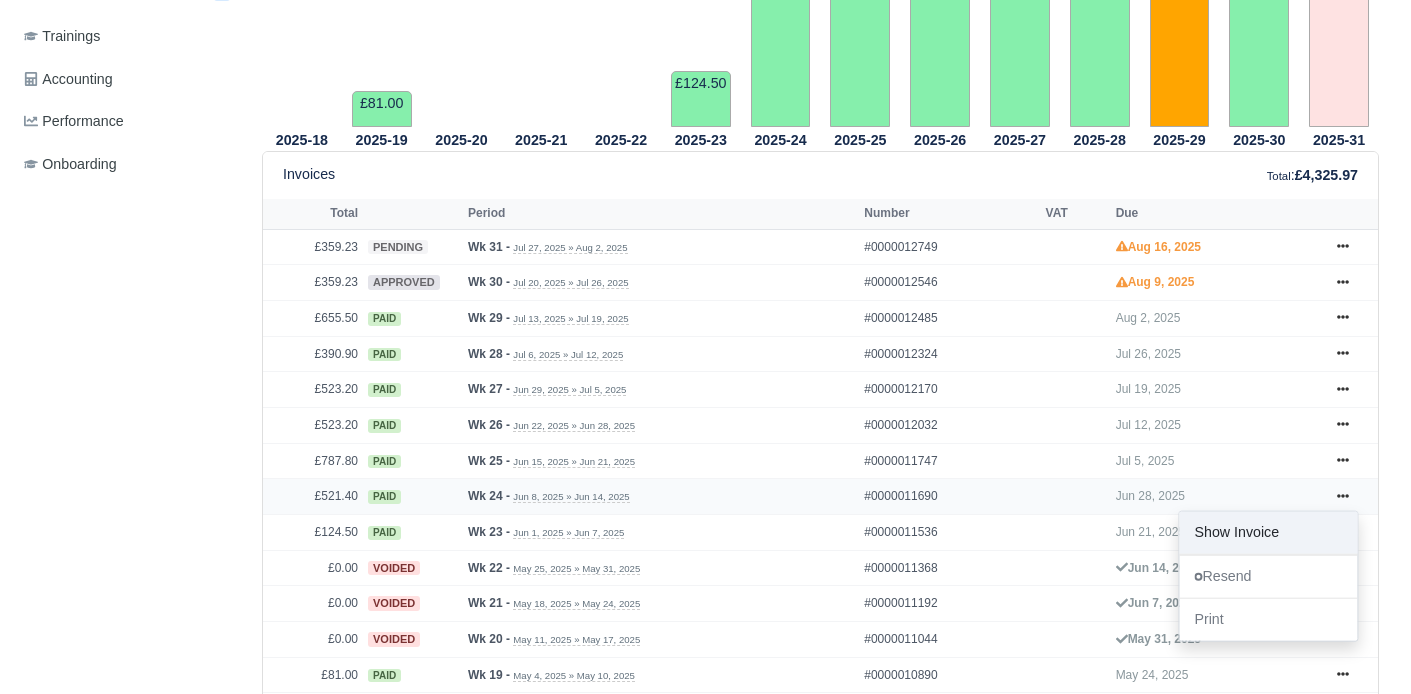 click on "Show Invoice" at bounding box center (1268, 533) 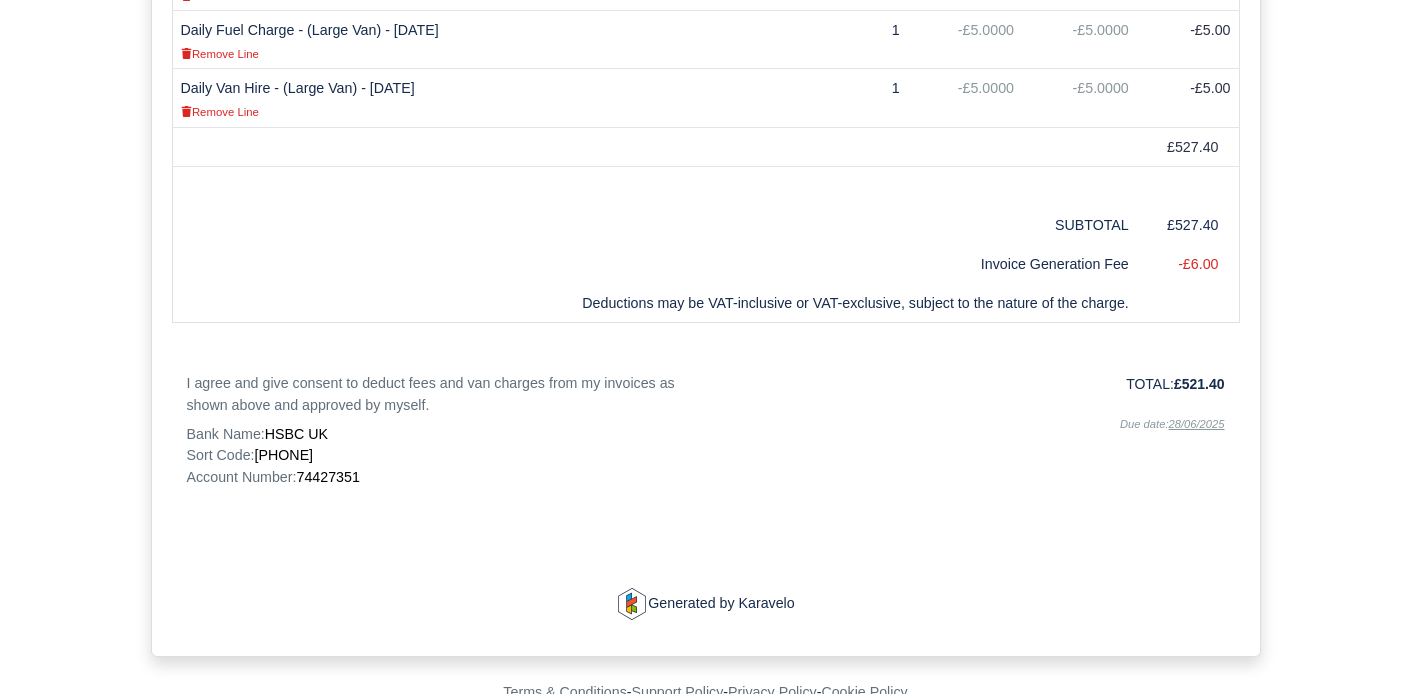 scroll, scrollTop: 1394, scrollLeft: 0, axis: vertical 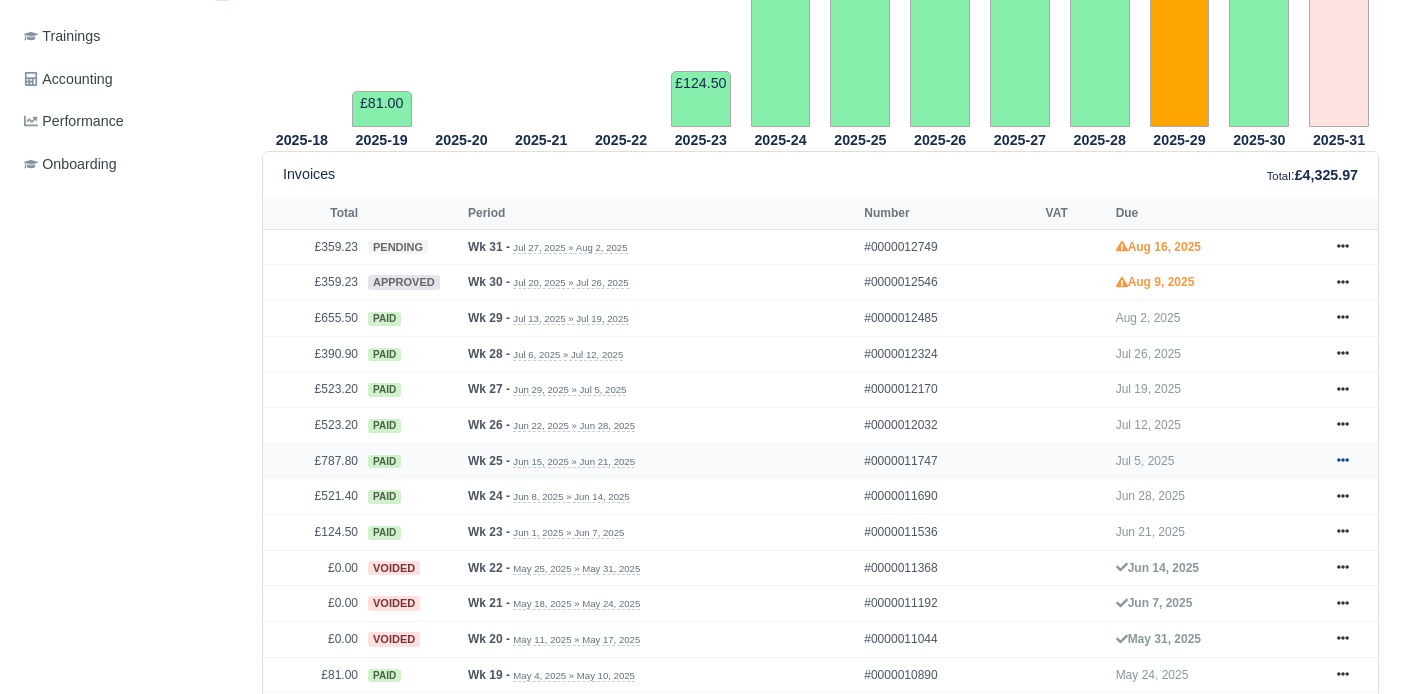 click at bounding box center (1343, 461) 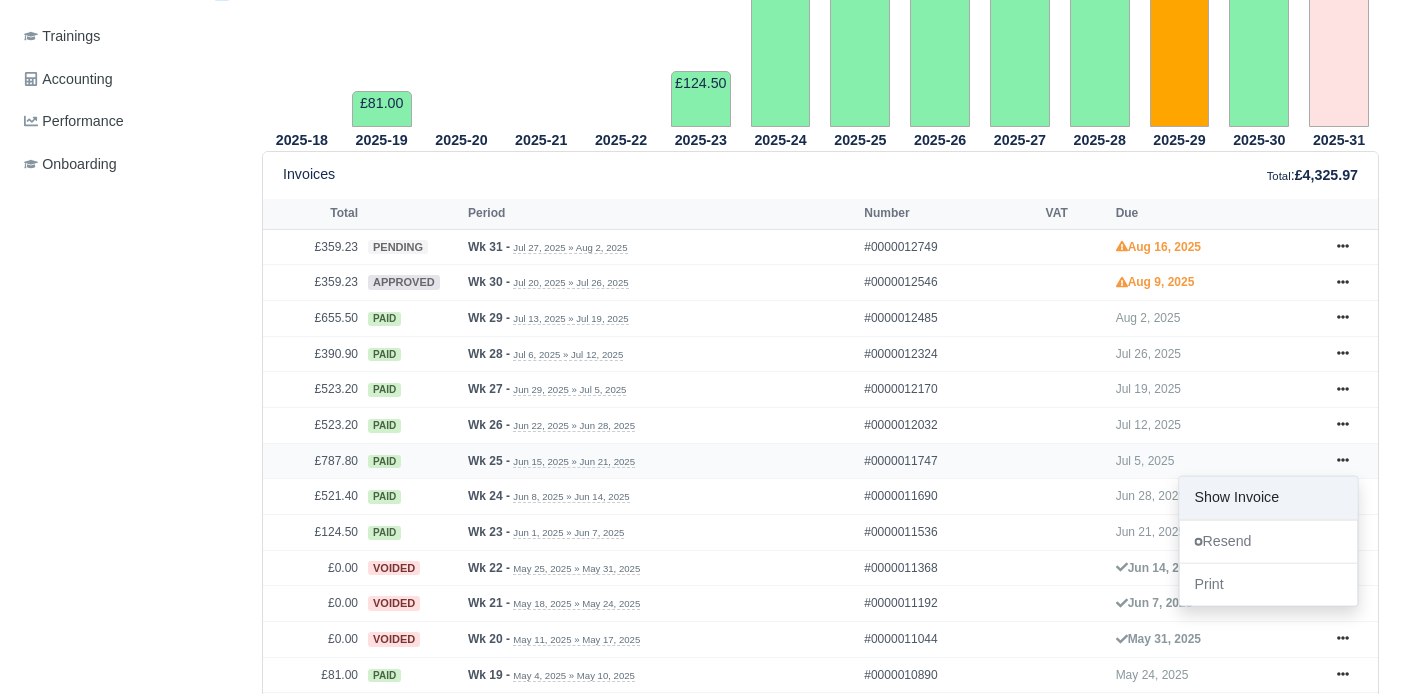 click on "Show Invoice" at bounding box center (1268, 497) 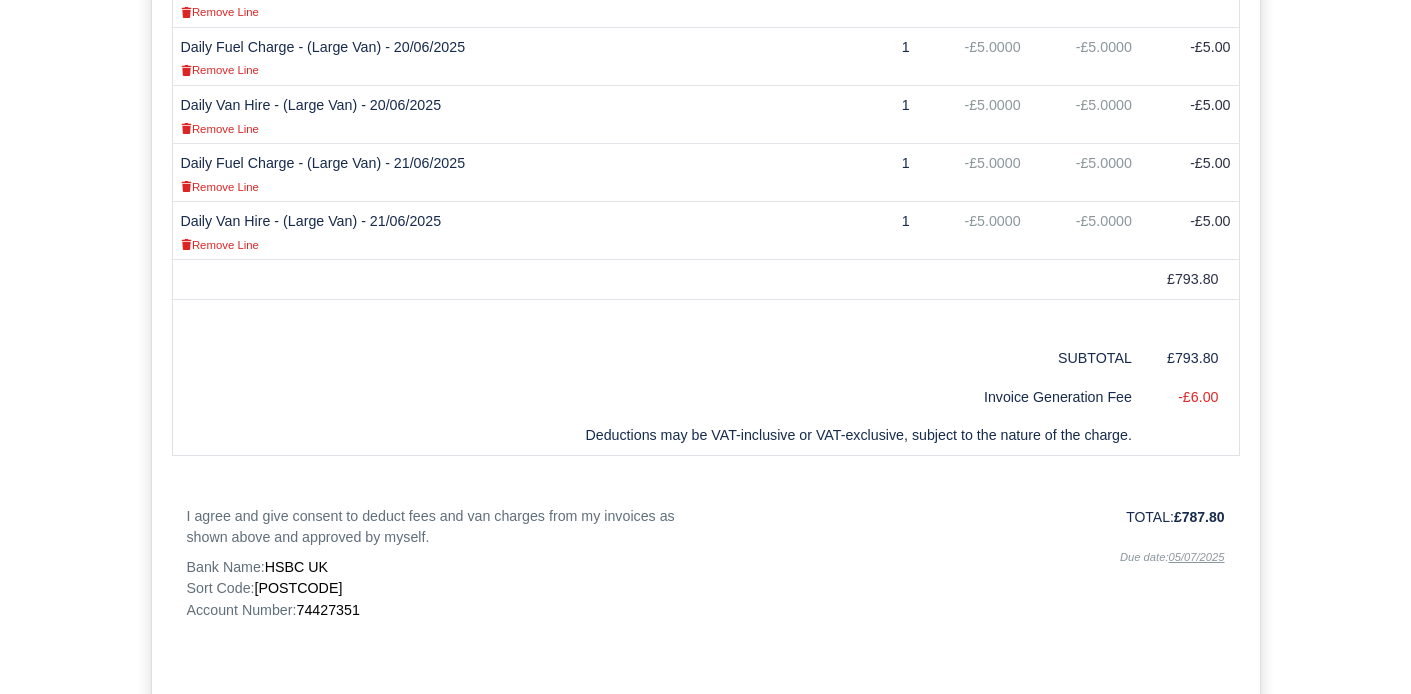 scroll, scrollTop: 1894, scrollLeft: 0, axis: vertical 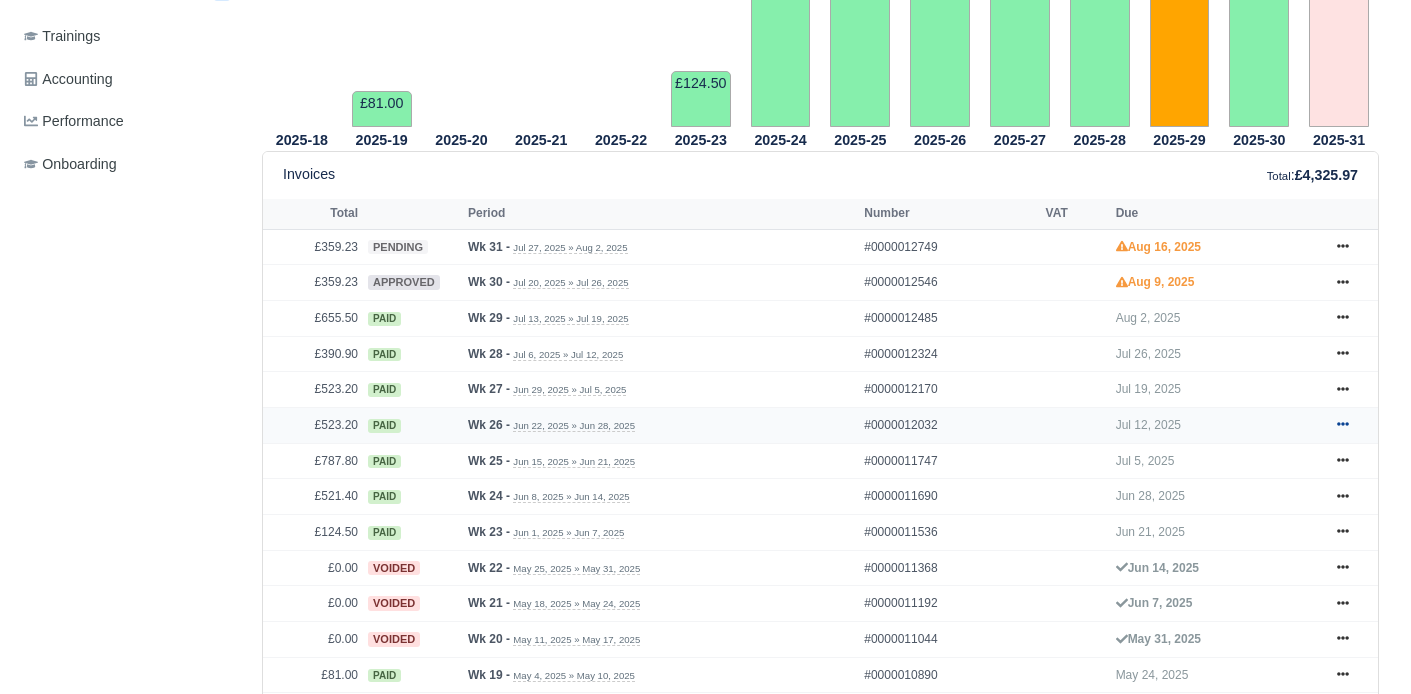 click 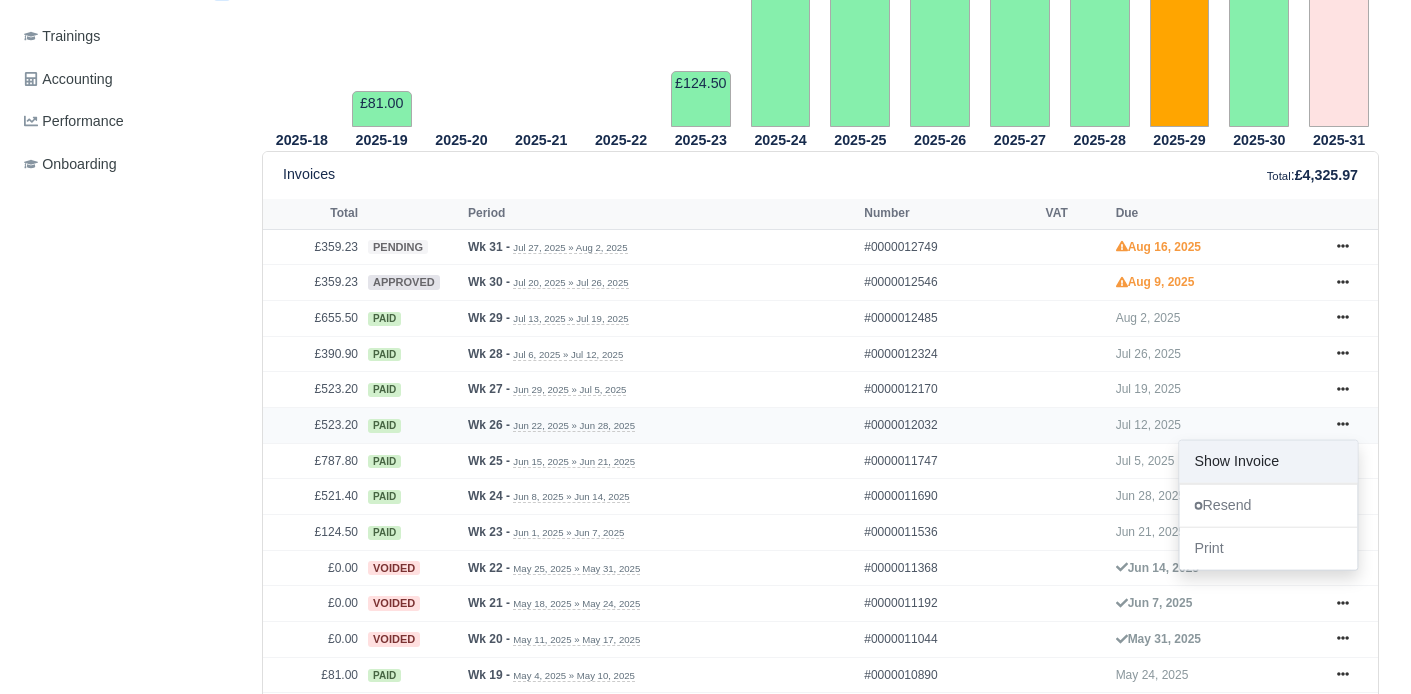 click on "Show Invoice" at bounding box center (1268, 462) 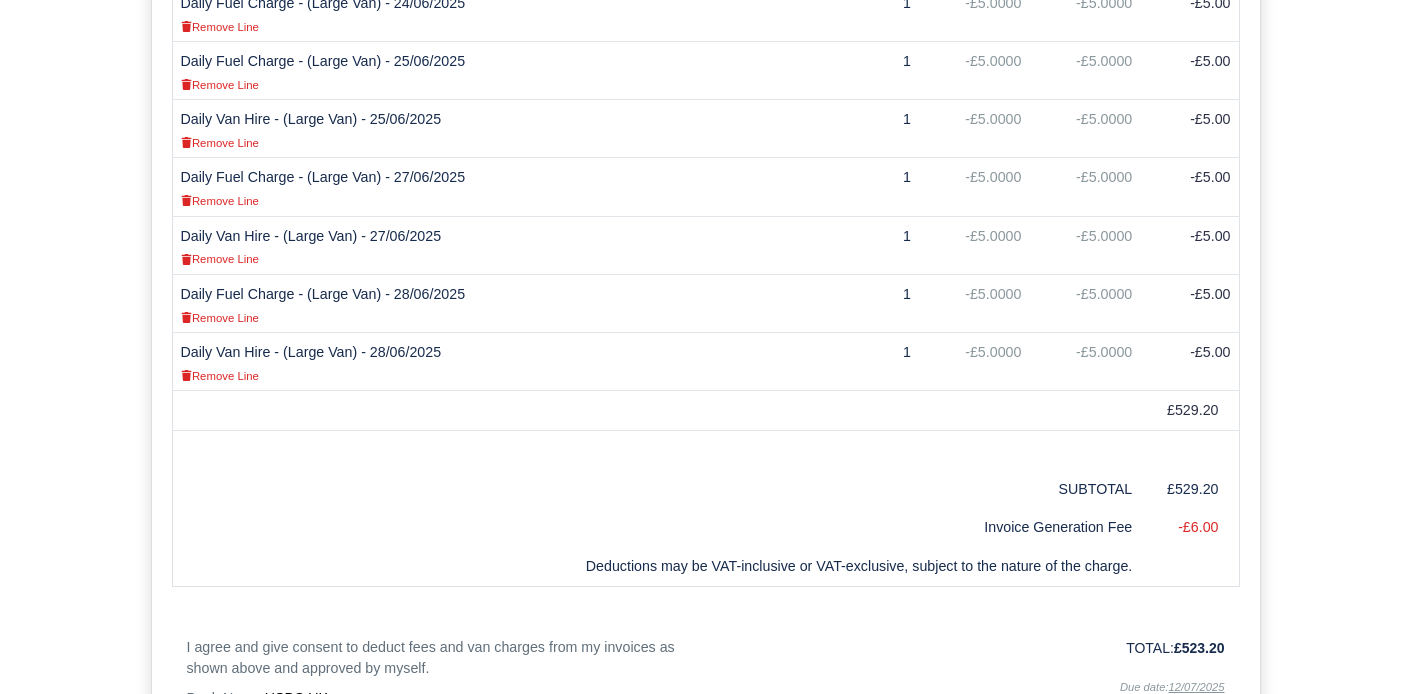 scroll, scrollTop: 1297, scrollLeft: 0, axis: vertical 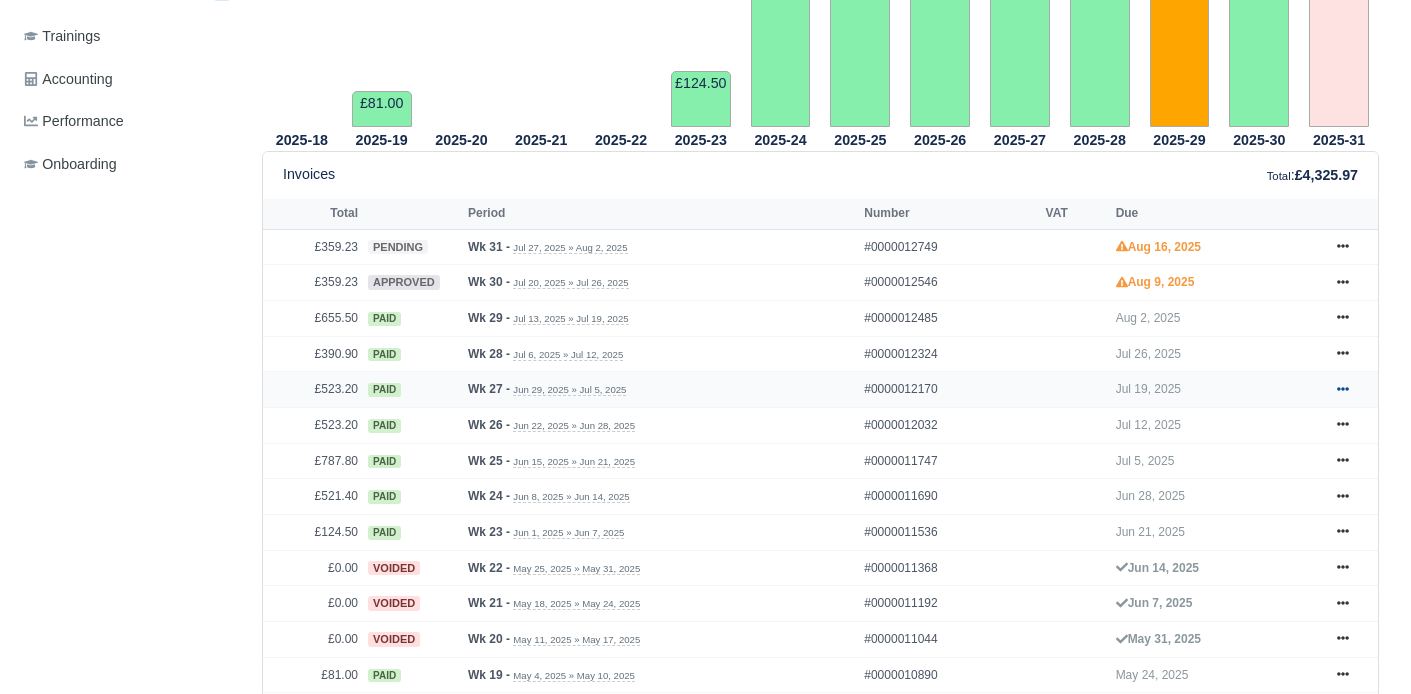 click 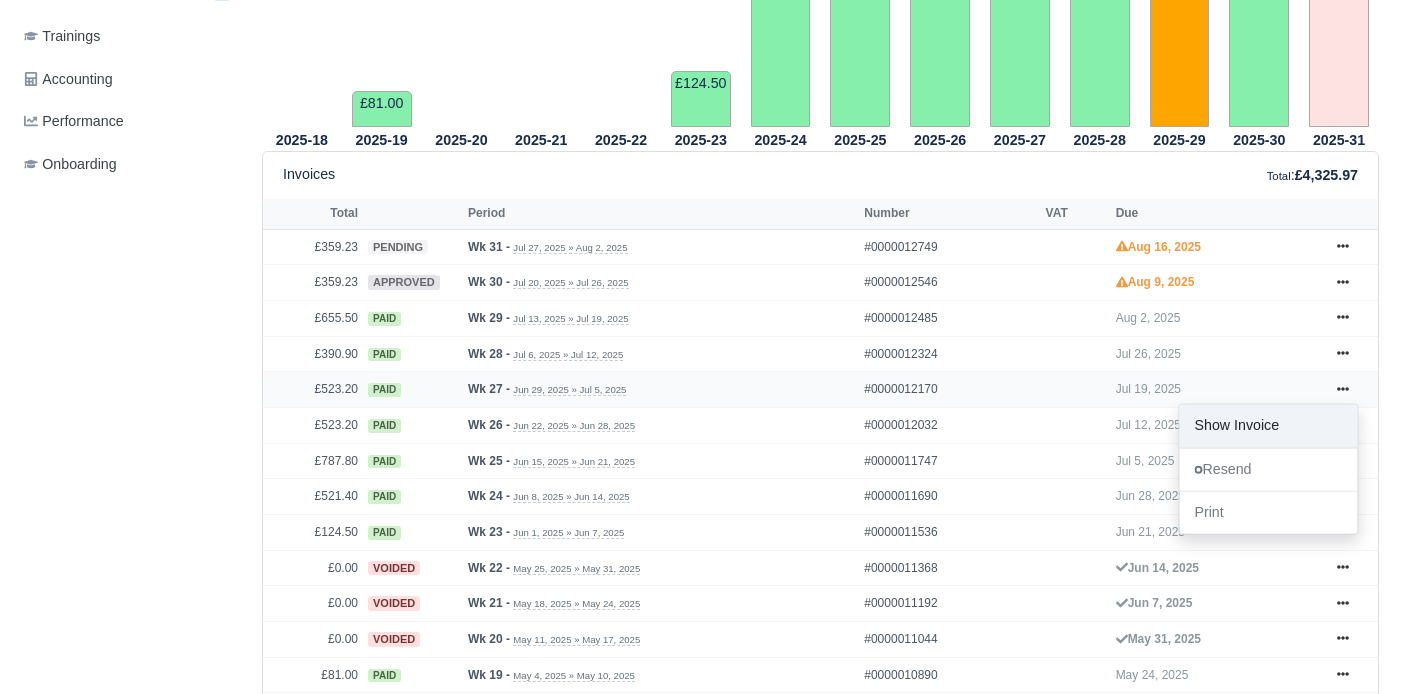 click on "Show Invoice" at bounding box center (1268, 426) 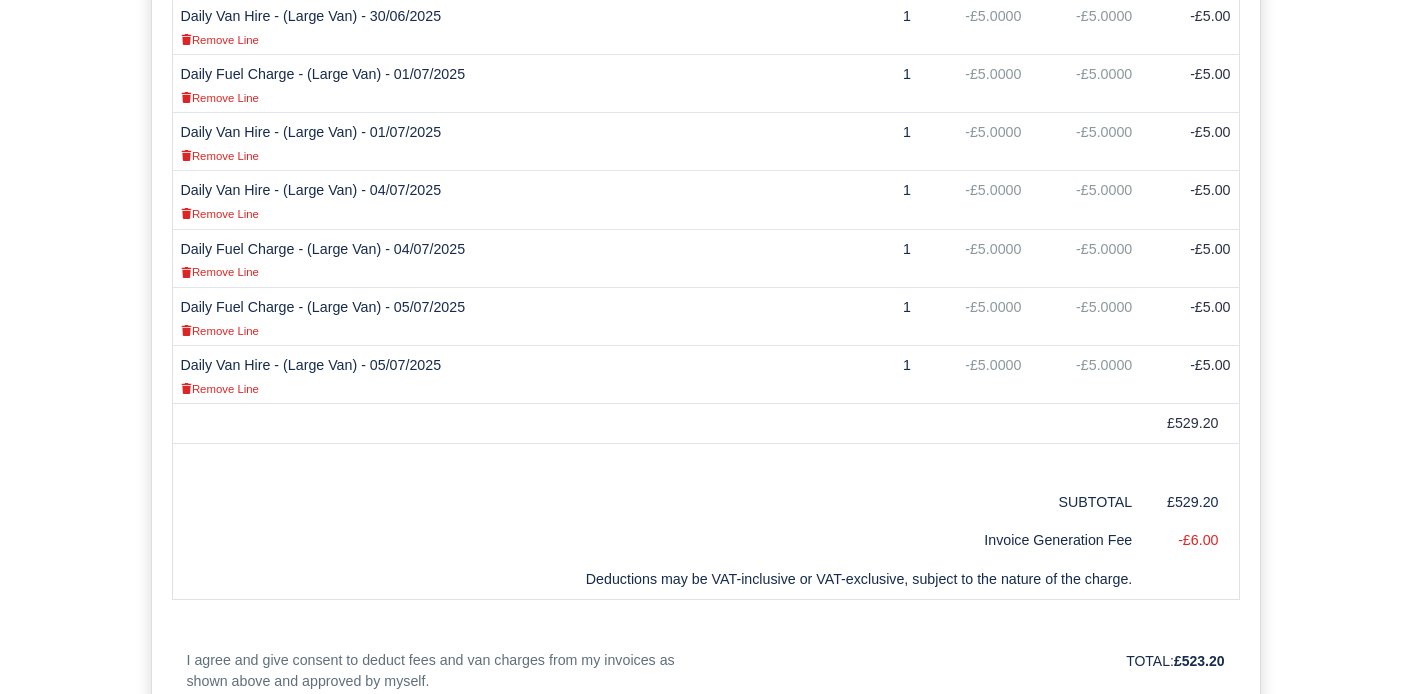 scroll, scrollTop: 1285, scrollLeft: 0, axis: vertical 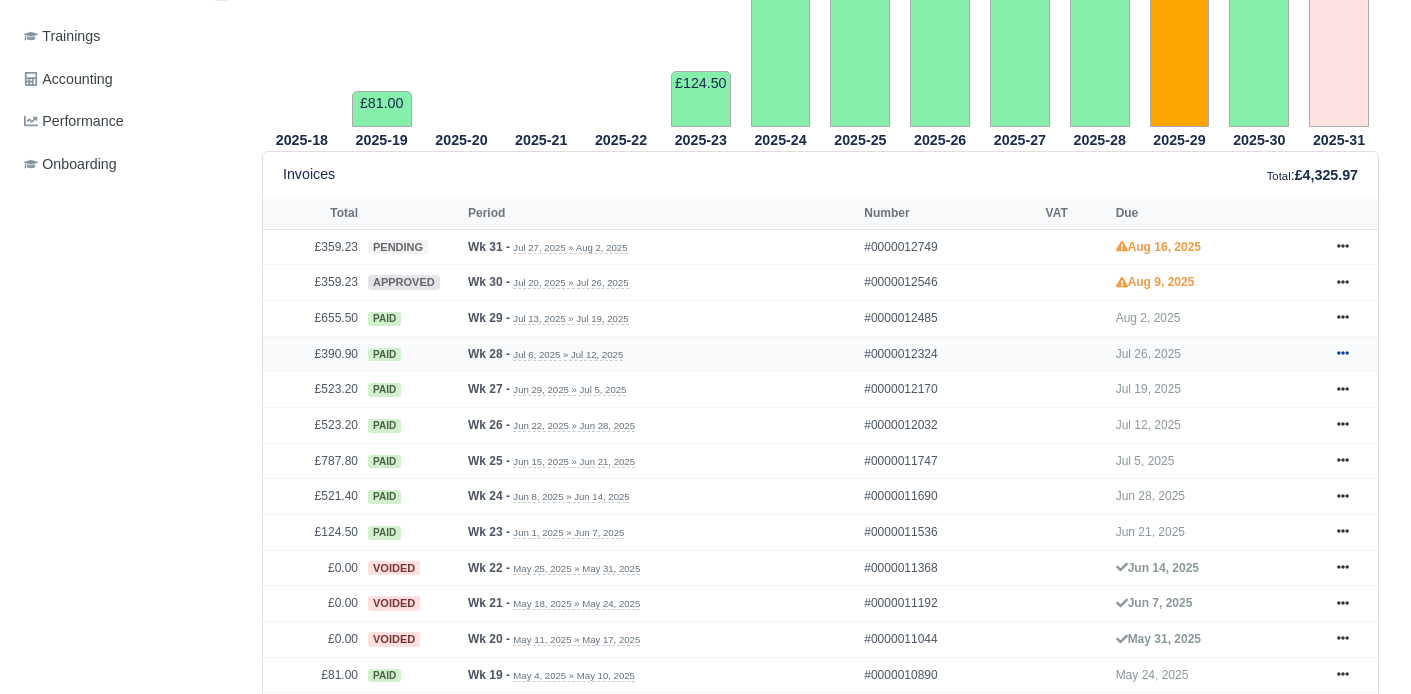 click 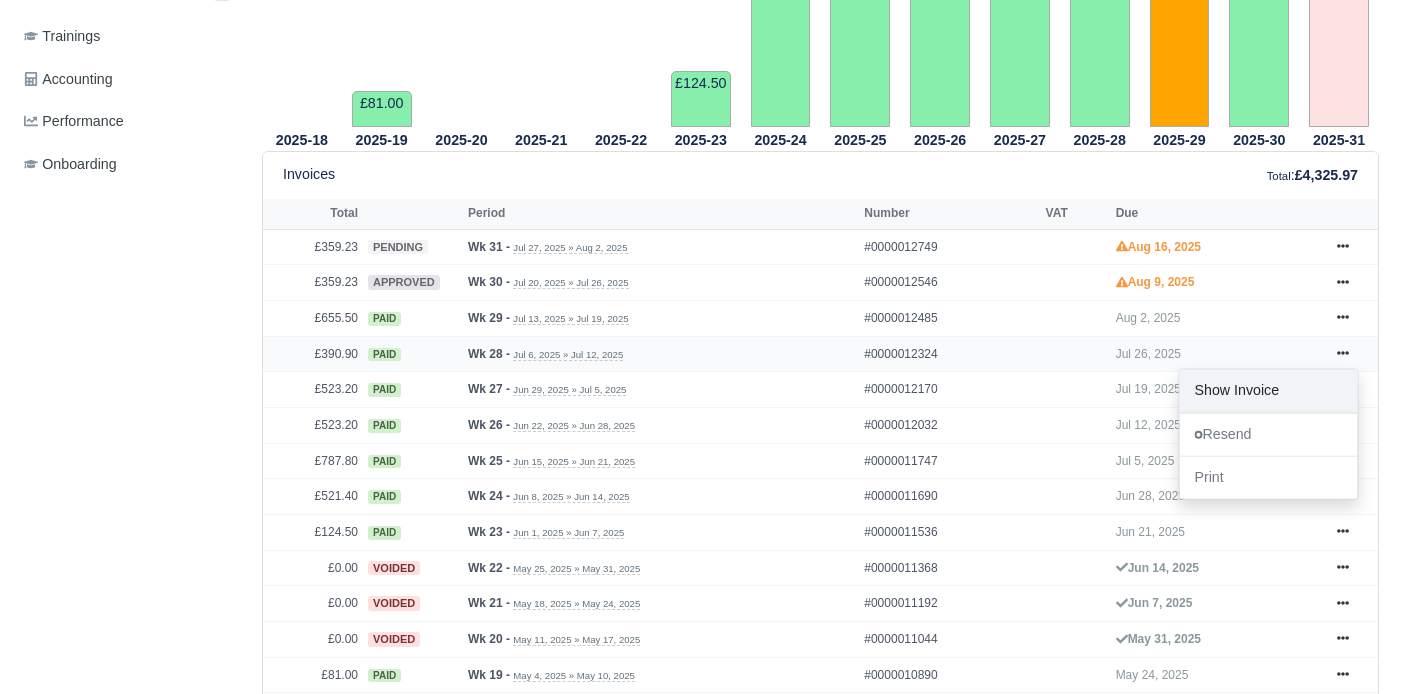 click on "Show Invoice" at bounding box center (1268, 390) 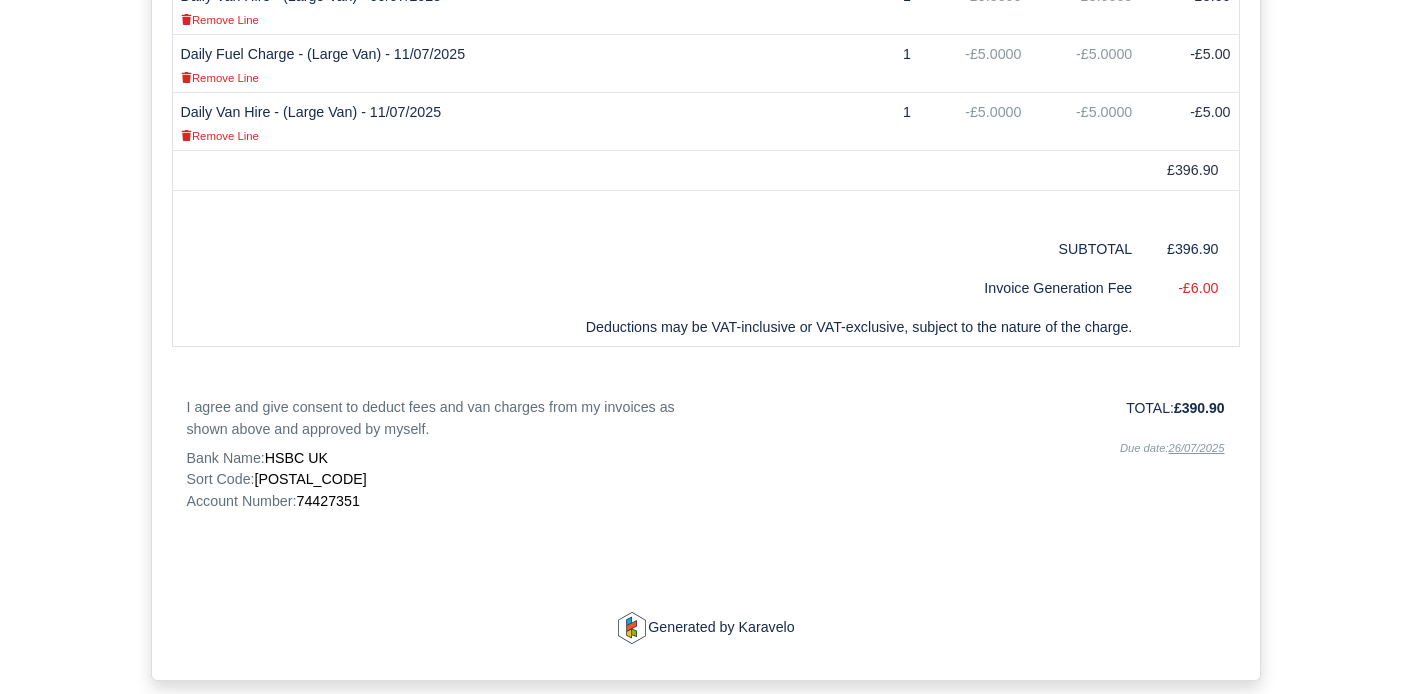 scroll, scrollTop: 1336, scrollLeft: 0, axis: vertical 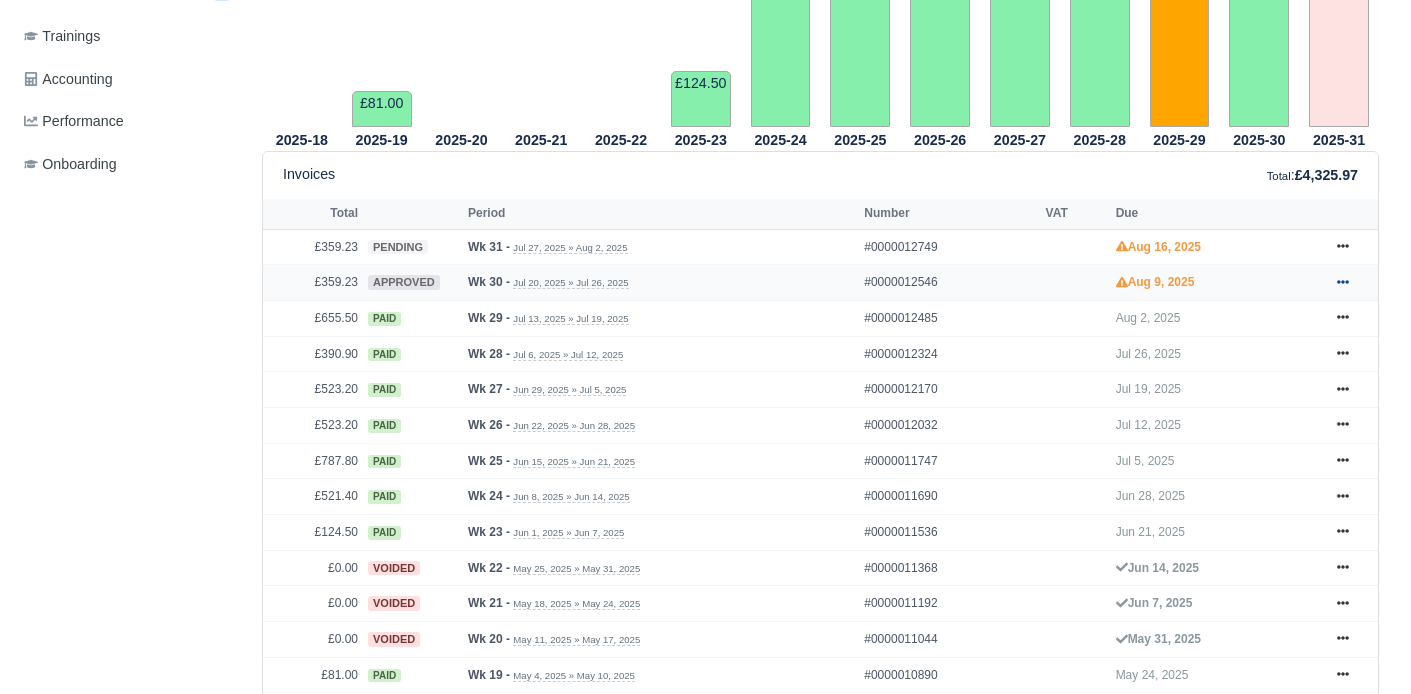 click 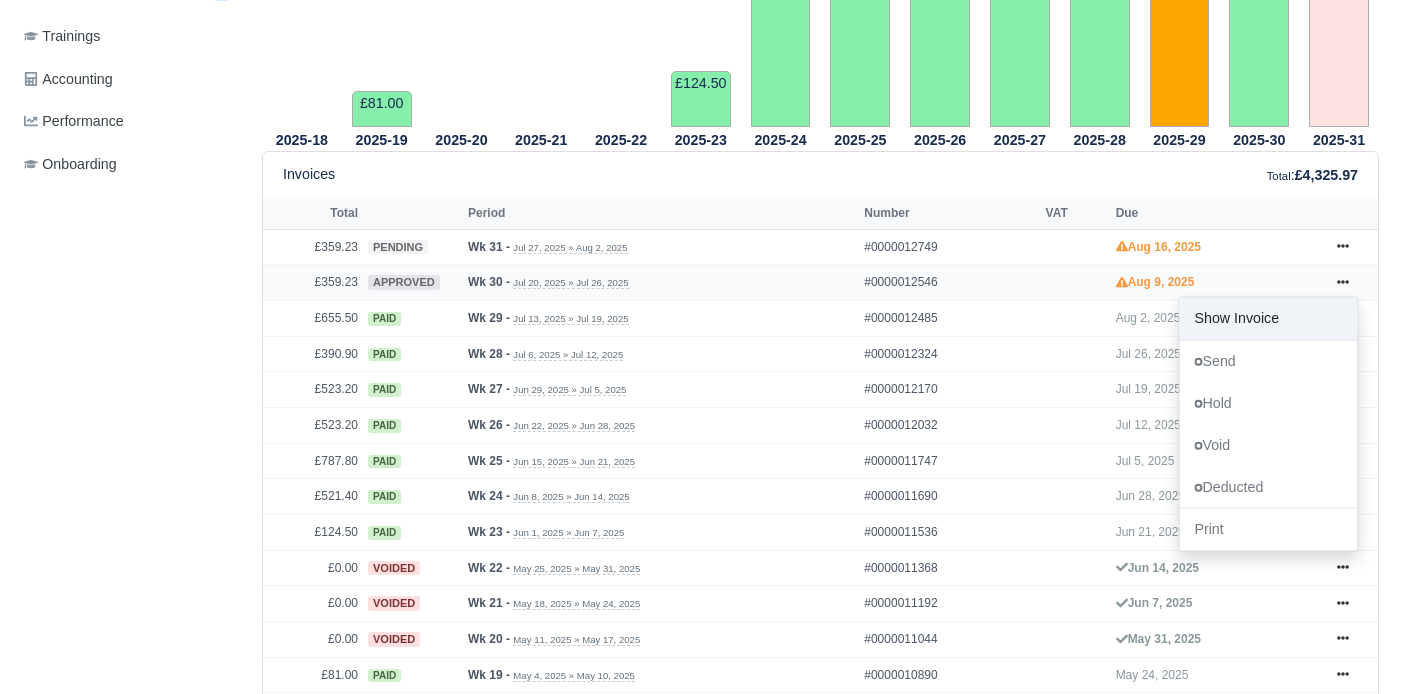 click on "Show Invoice" at bounding box center [1268, 319] 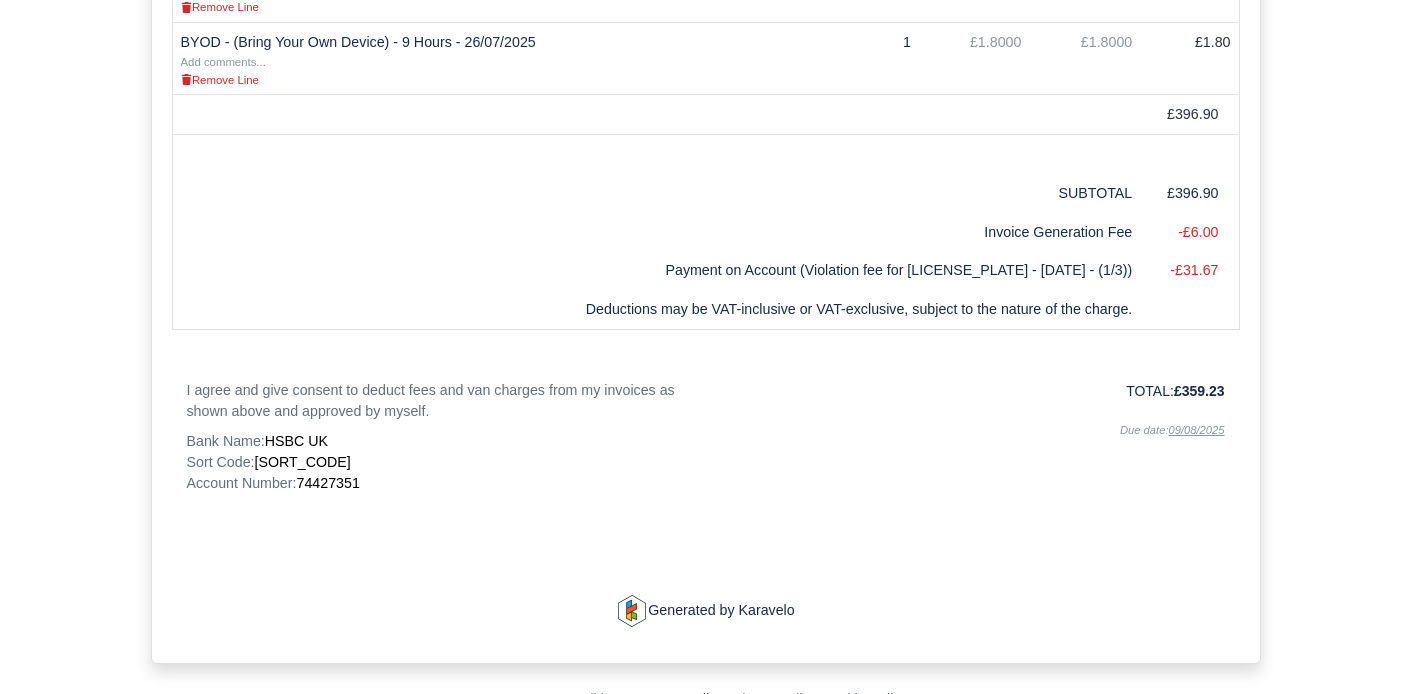 scroll, scrollTop: 1076, scrollLeft: 0, axis: vertical 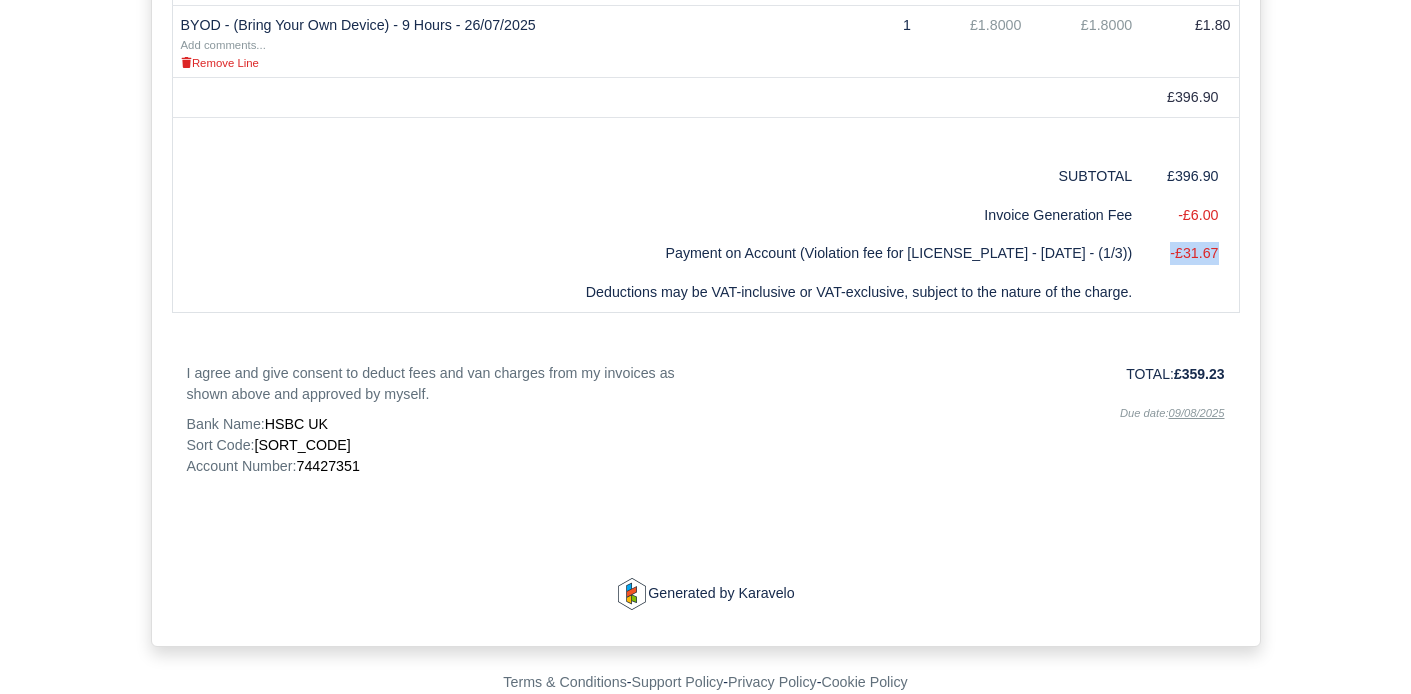 drag, startPoint x: 1170, startPoint y: 253, endPoint x: 1238, endPoint y: 253, distance: 68 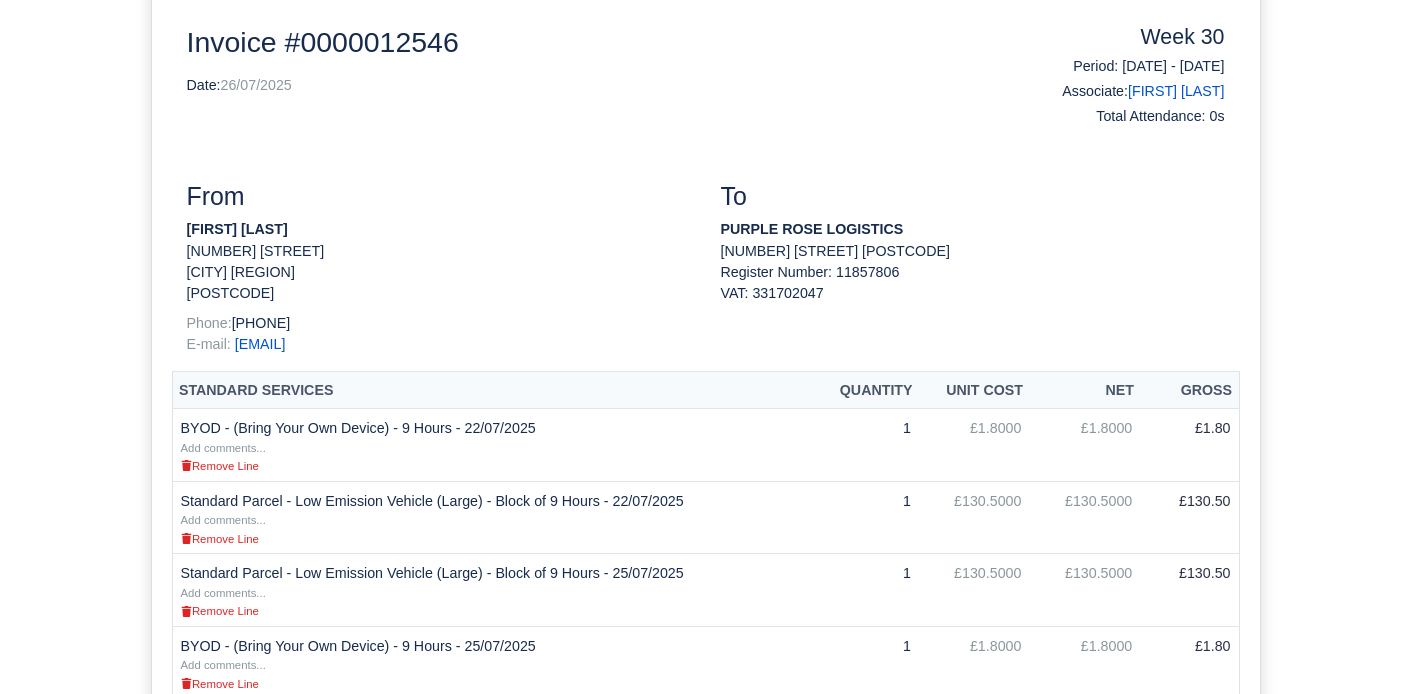 scroll, scrollTop: 339, scrollLeft: 0, axis: vertical 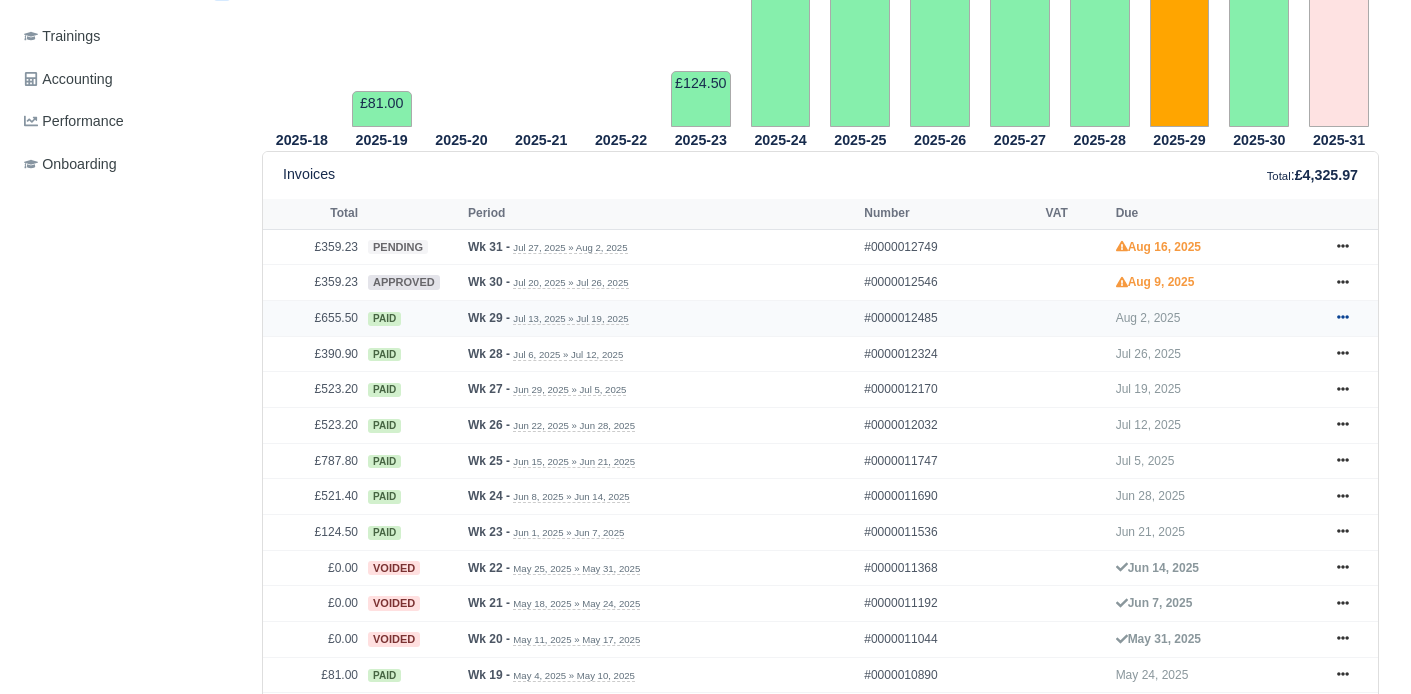 click 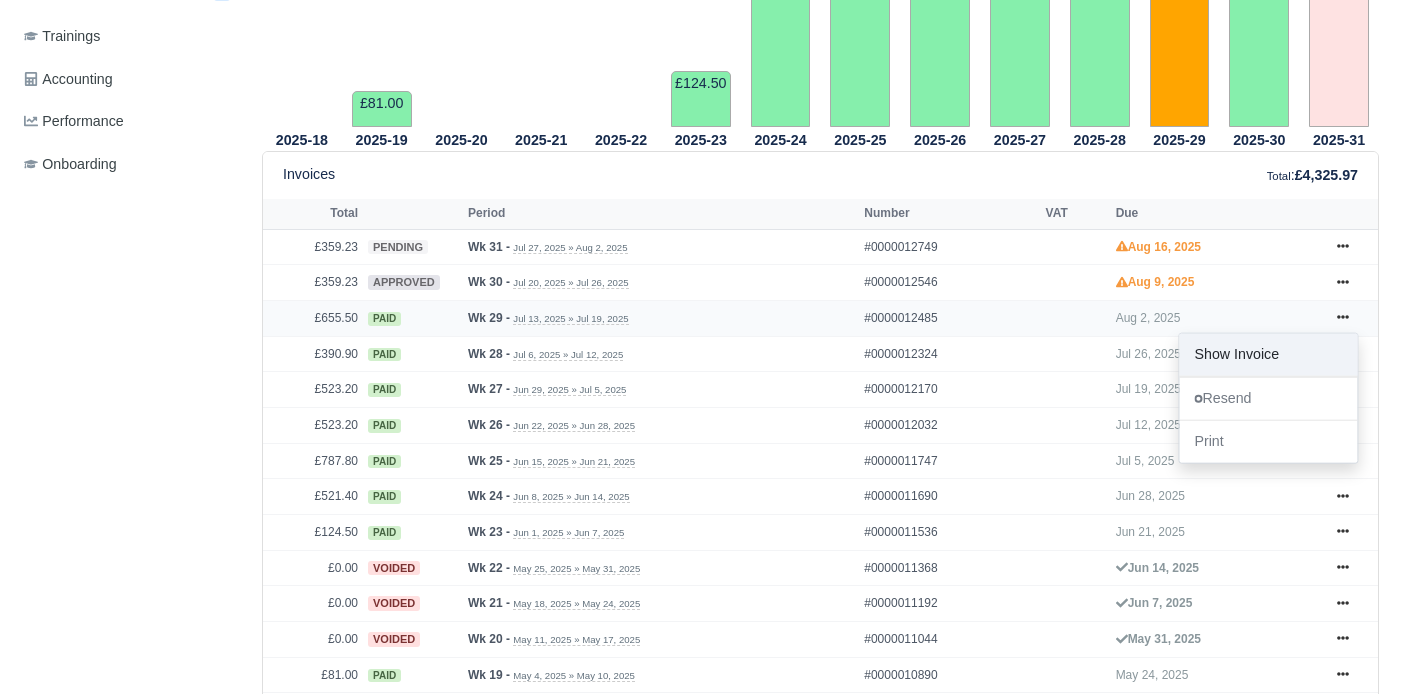 click on "Show Invoice" at bounding box center [1268, 355] 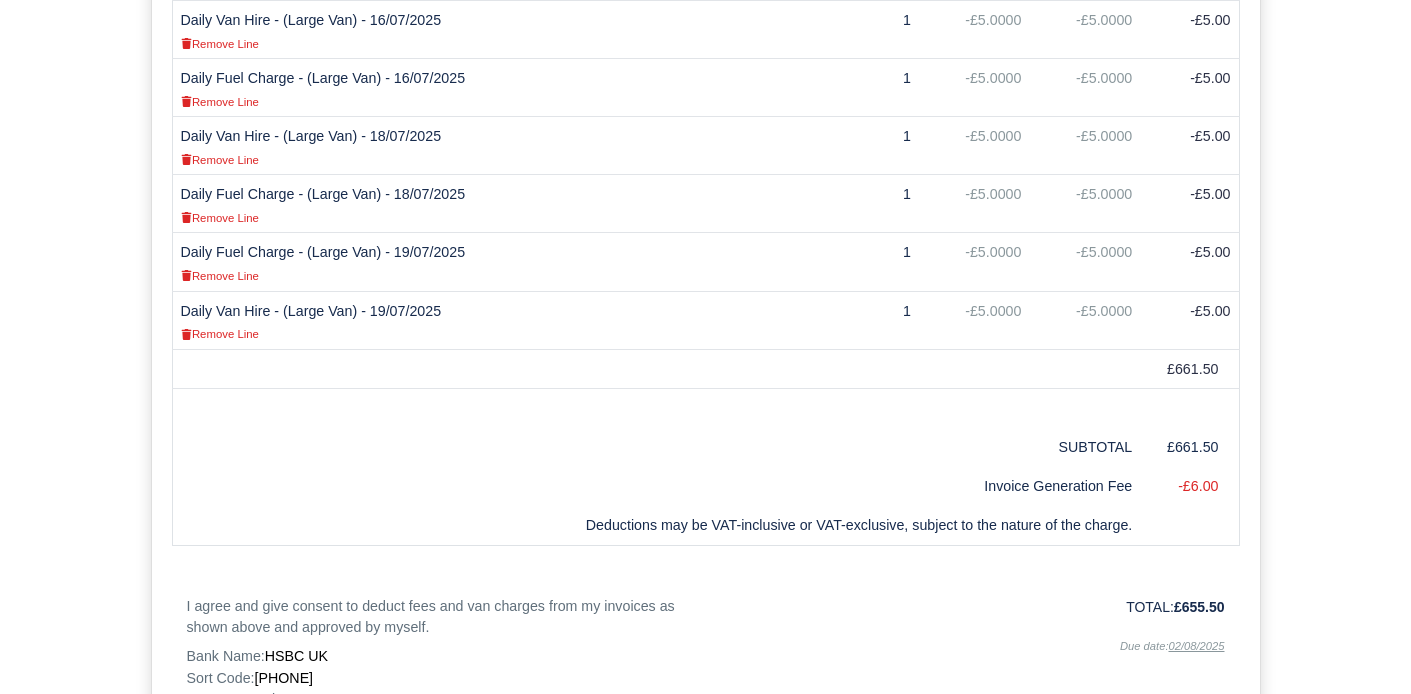 scroll, scrollTop: 1800, scrollLeft: 0, axis: vertical 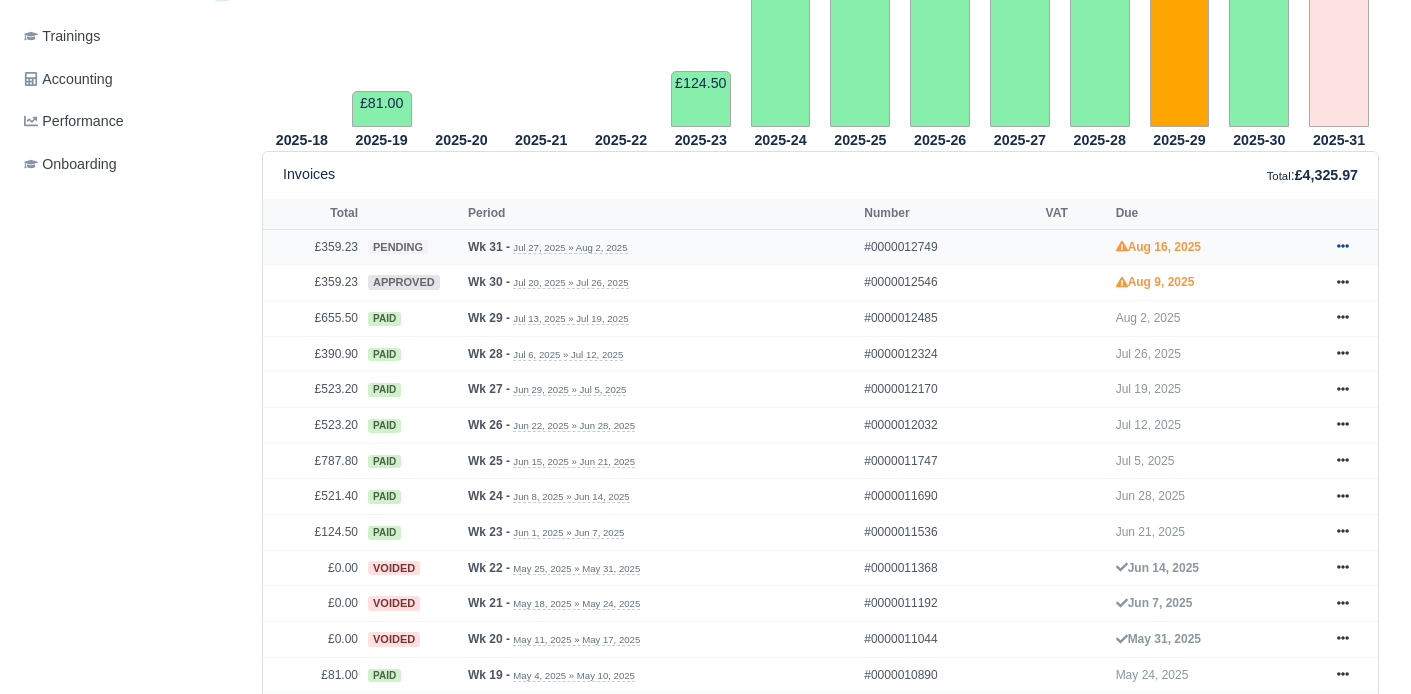 click 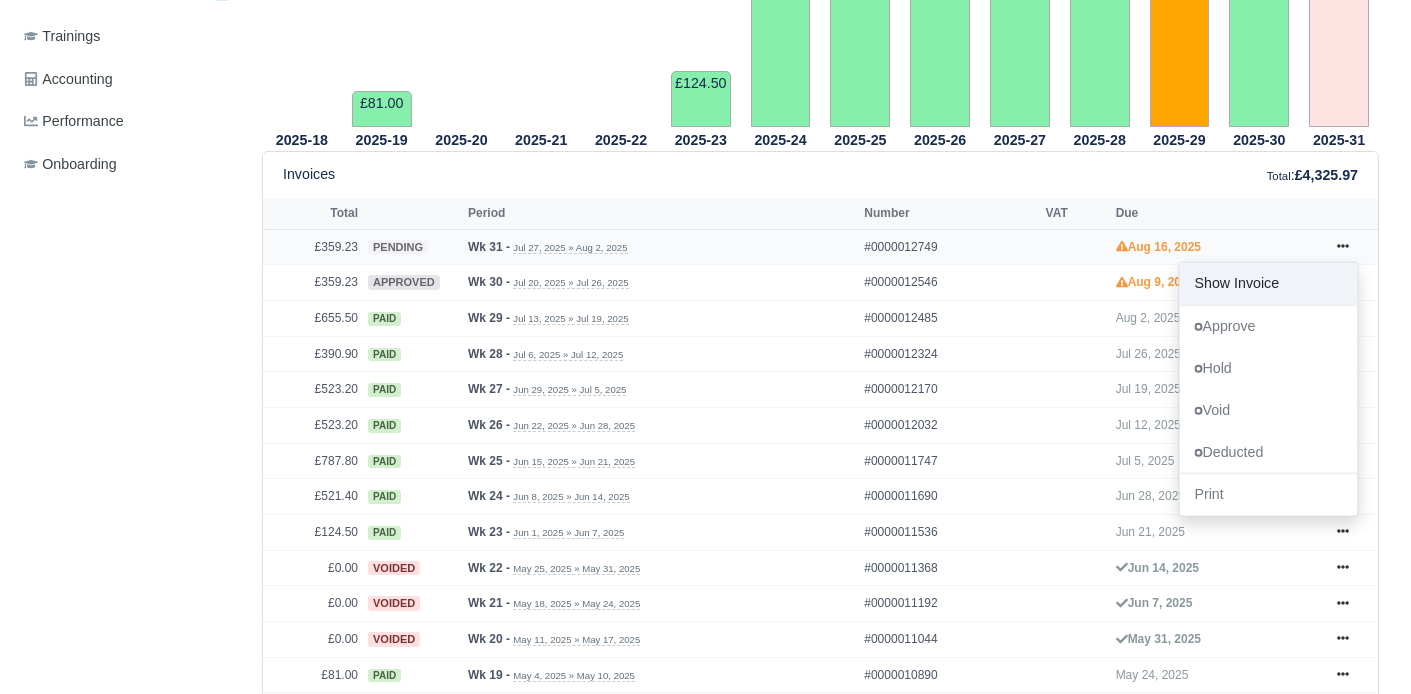 click on "Show Invoice" at bounding box center [1268, 283] 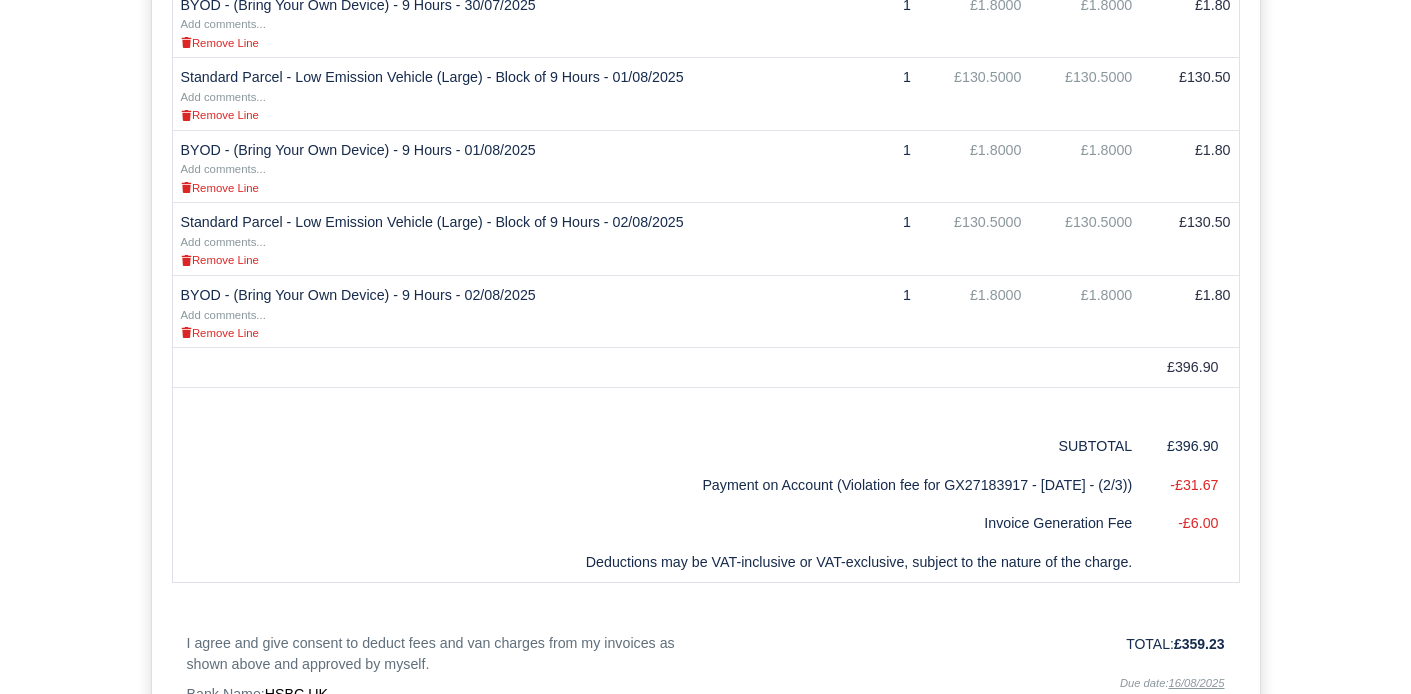 scroll, scrollTop: 810, scrollLeft: 0, axis: vertical 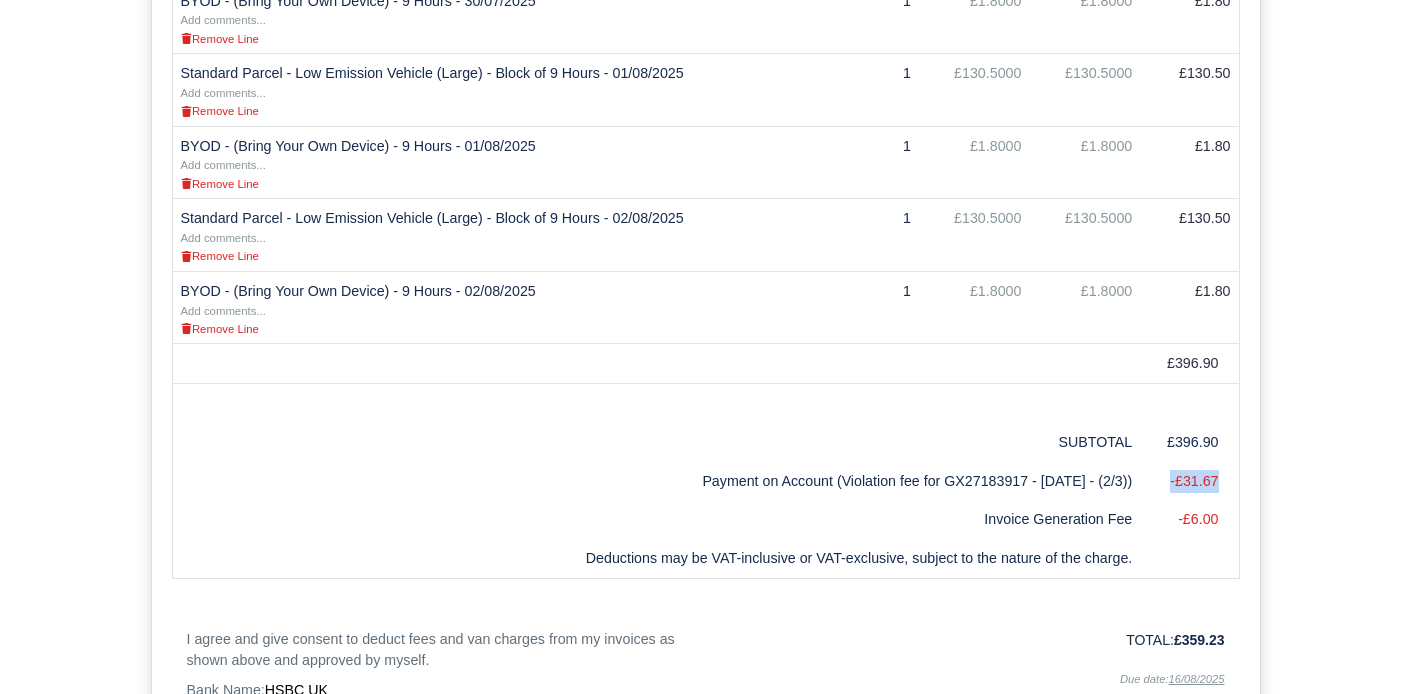 drag, startPoint x: 1166, startPoint y: 483, endPoint x: 1251, endPoint y: 483, distance: 85 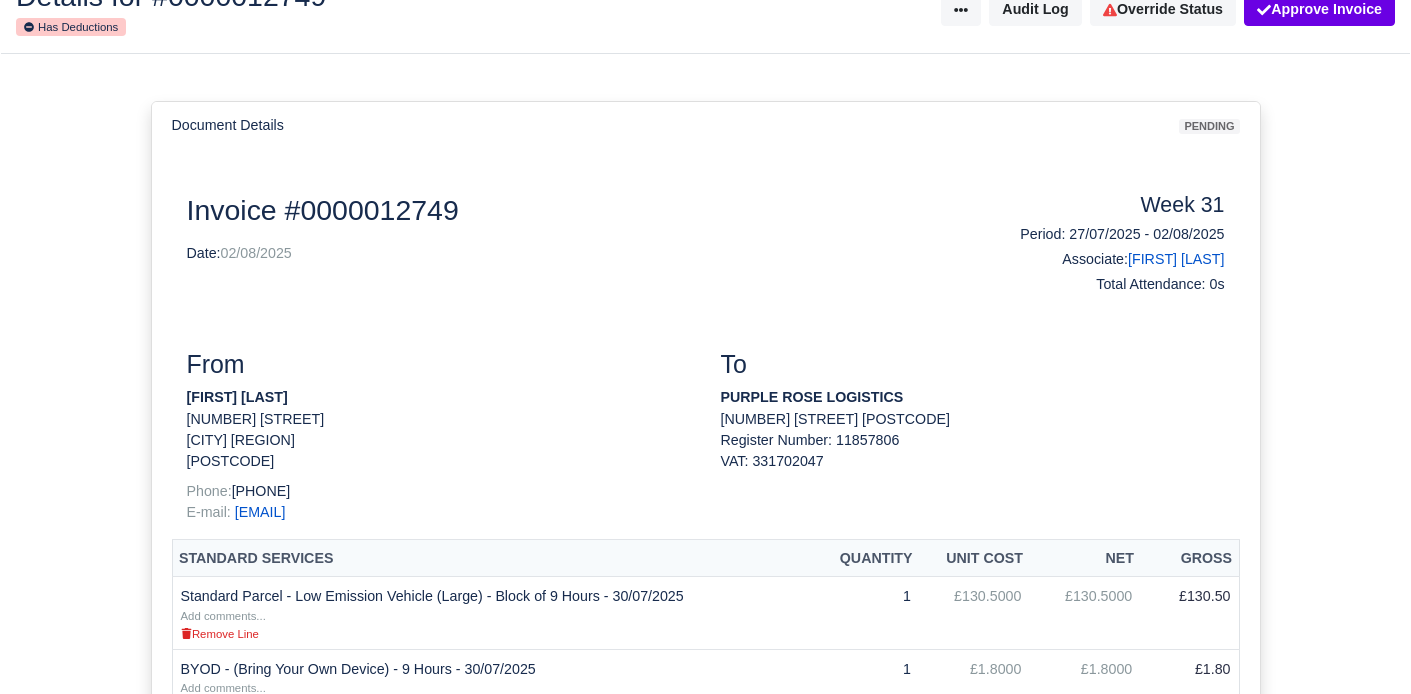 scroll, scrollTop: 0, scrollLeft: 0, axis: both 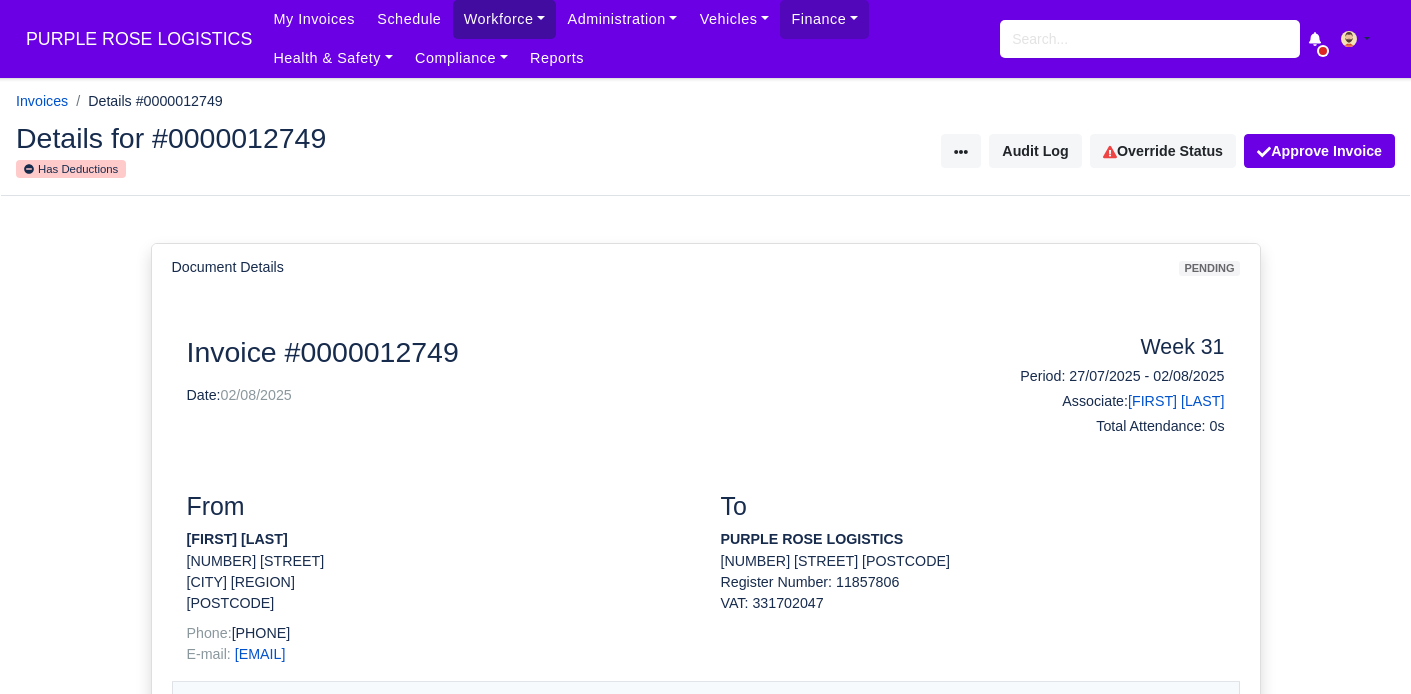 click on "Workforce" at bounding box center [505, 19] 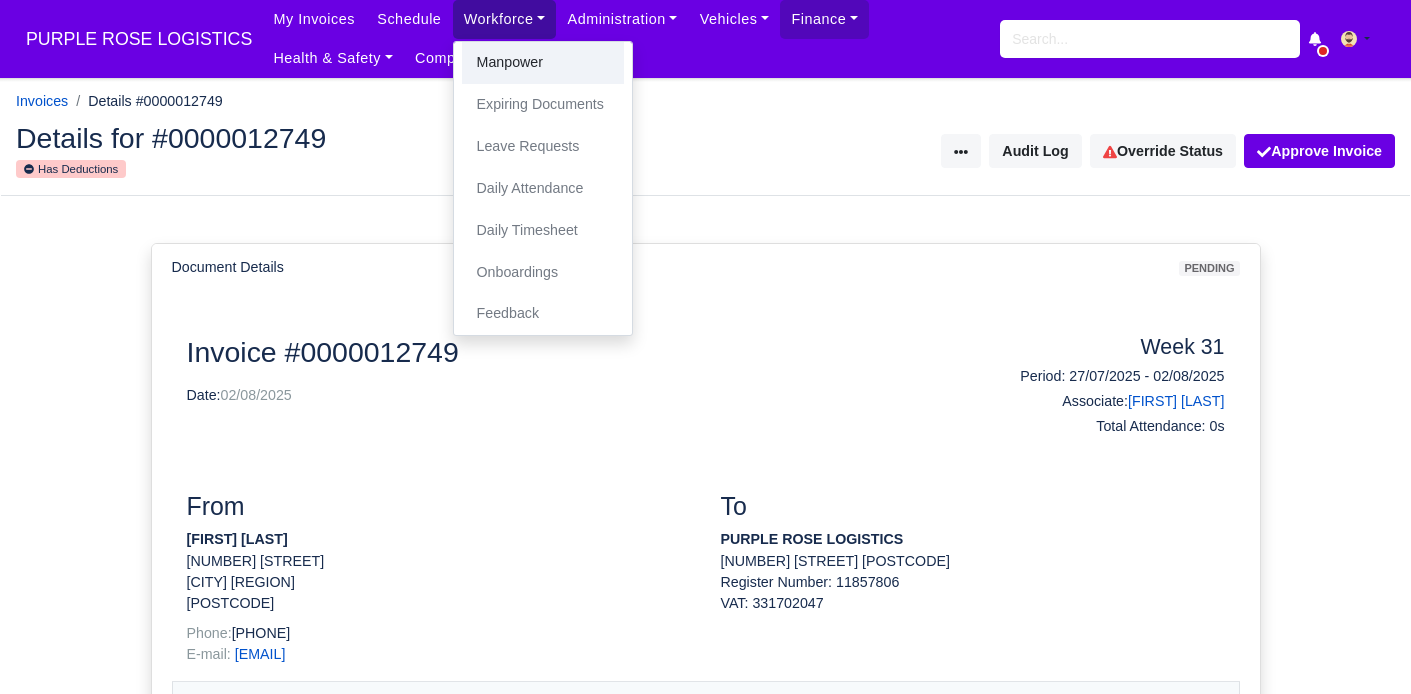click on "Manpower" at bounding box center [543, 63] 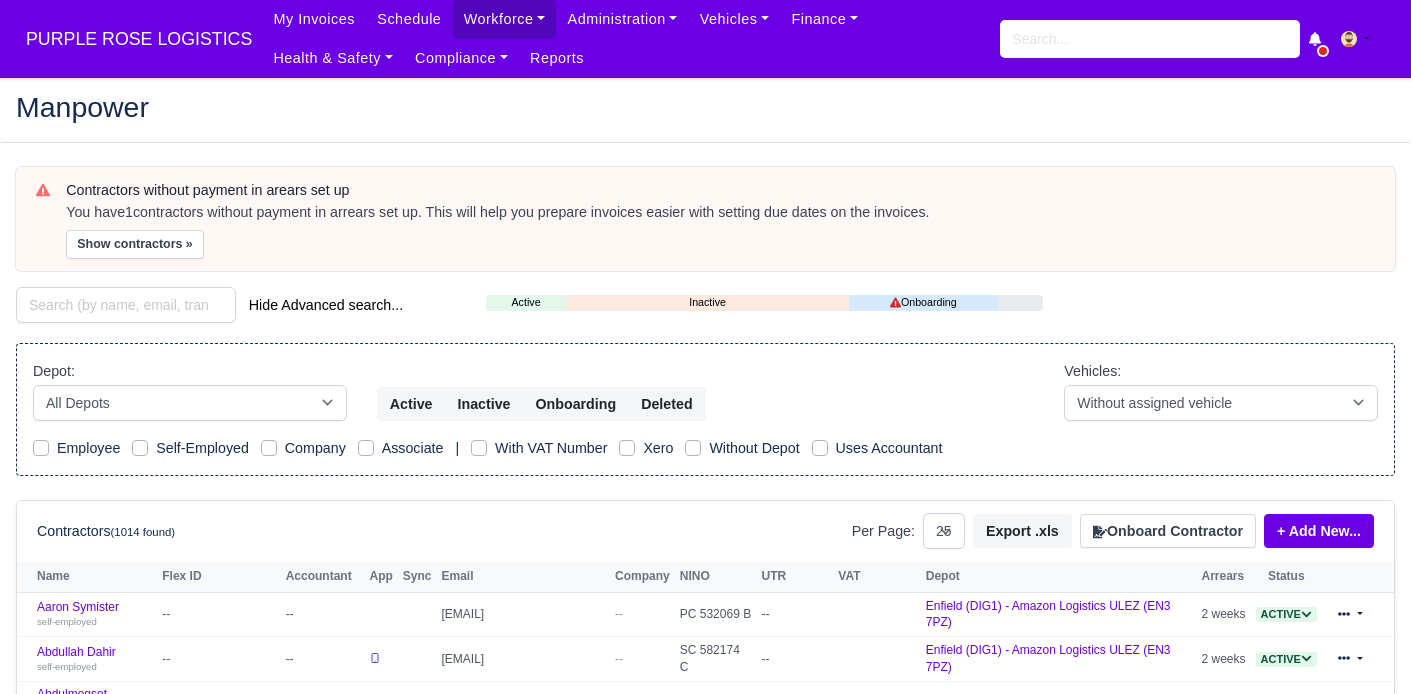 select on "25" 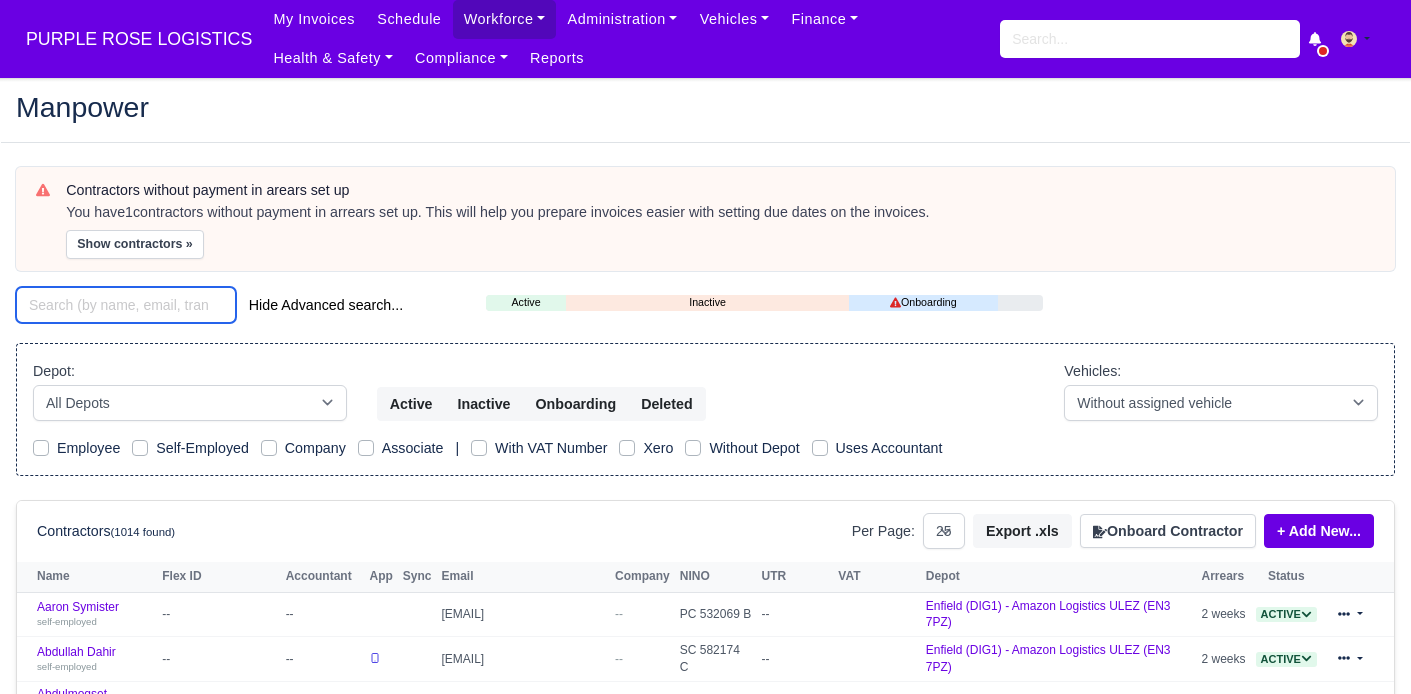 click at bounding box center (126, 305) 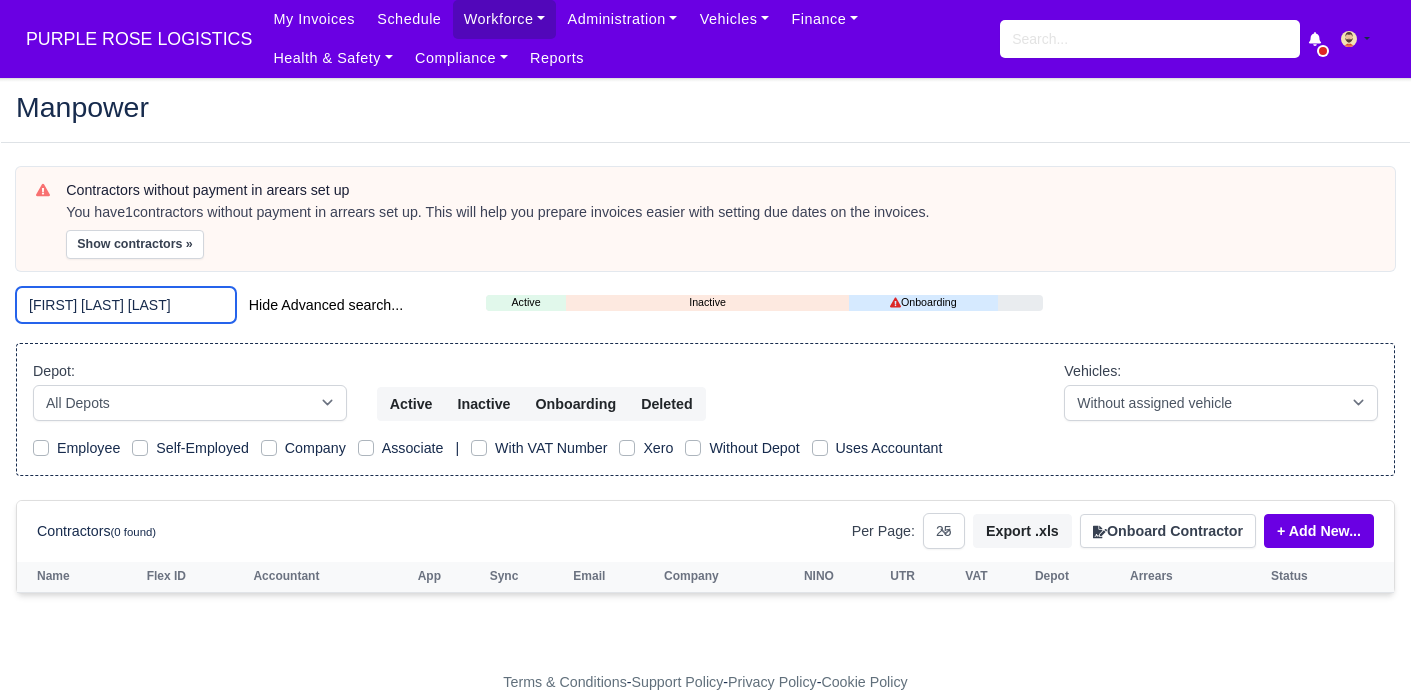 drag, startPoint x: 117, startPoint y: 307, endPoint x: 276, endPoint y: 301, distance: 159.11317 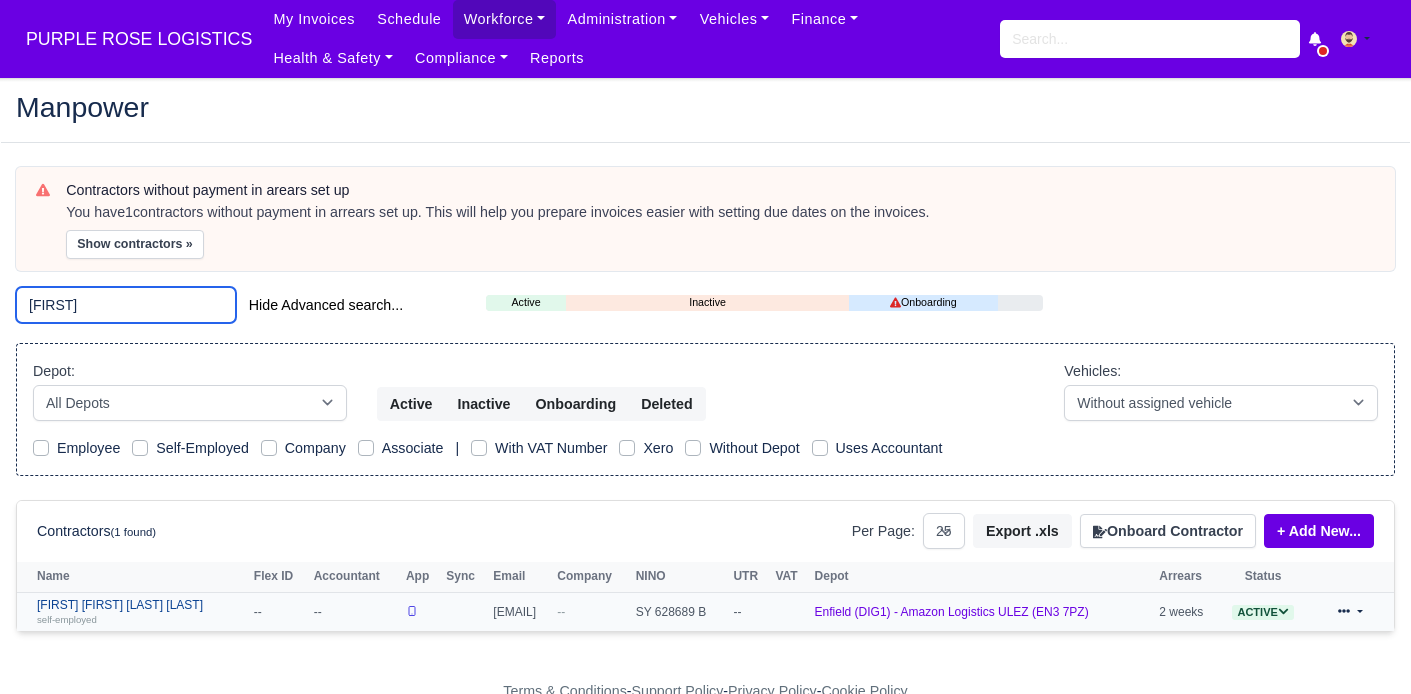 type on "Jorge" 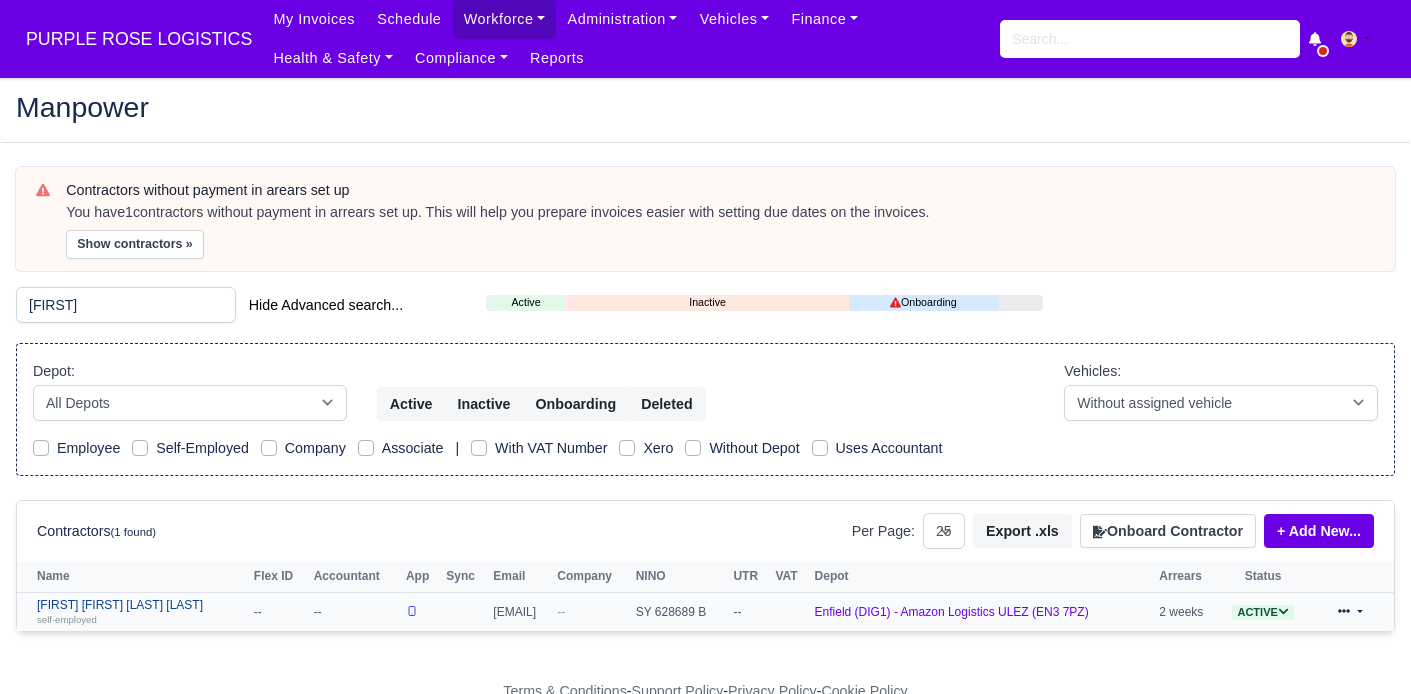 click on "Jorge andres Robayo mesa
self-employed" at bounding box center [140, 612] 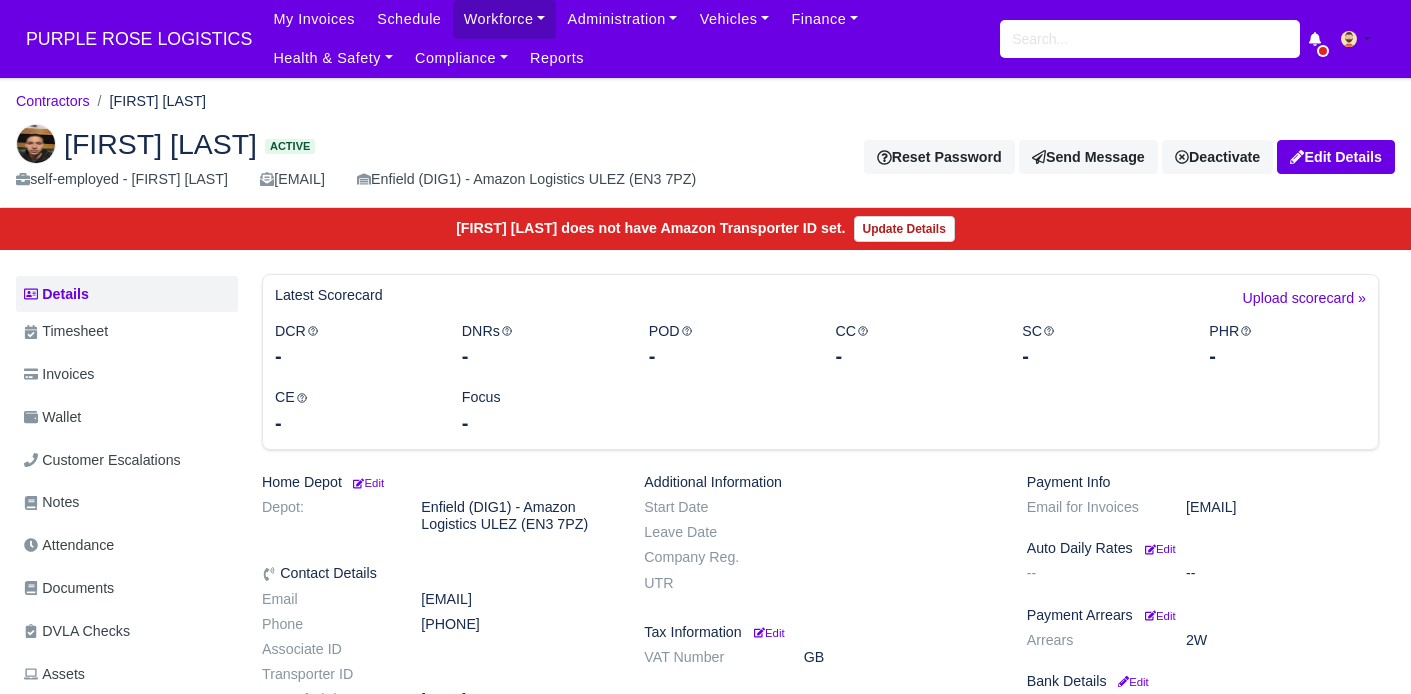 scroll, scrollTop: 0, scrollLeft: 0, axis: both 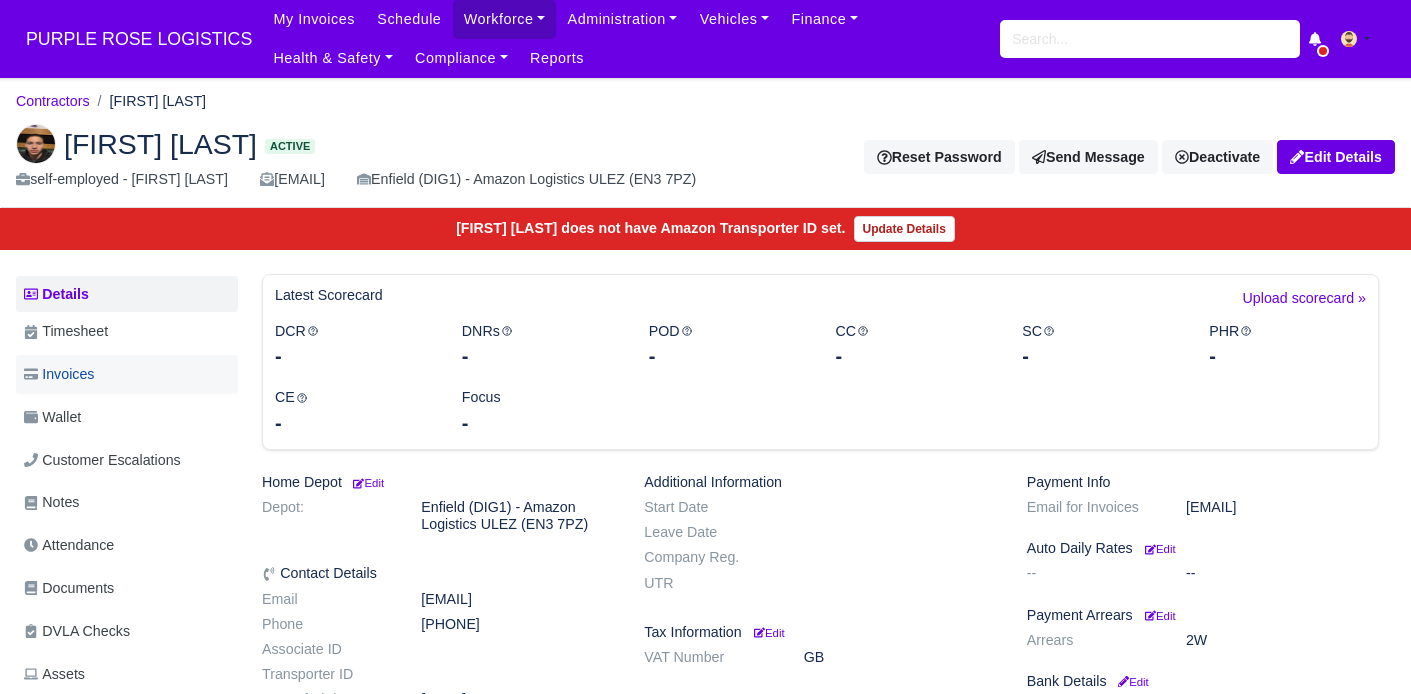 click on "Invoices" at bounding box center (59, 374) 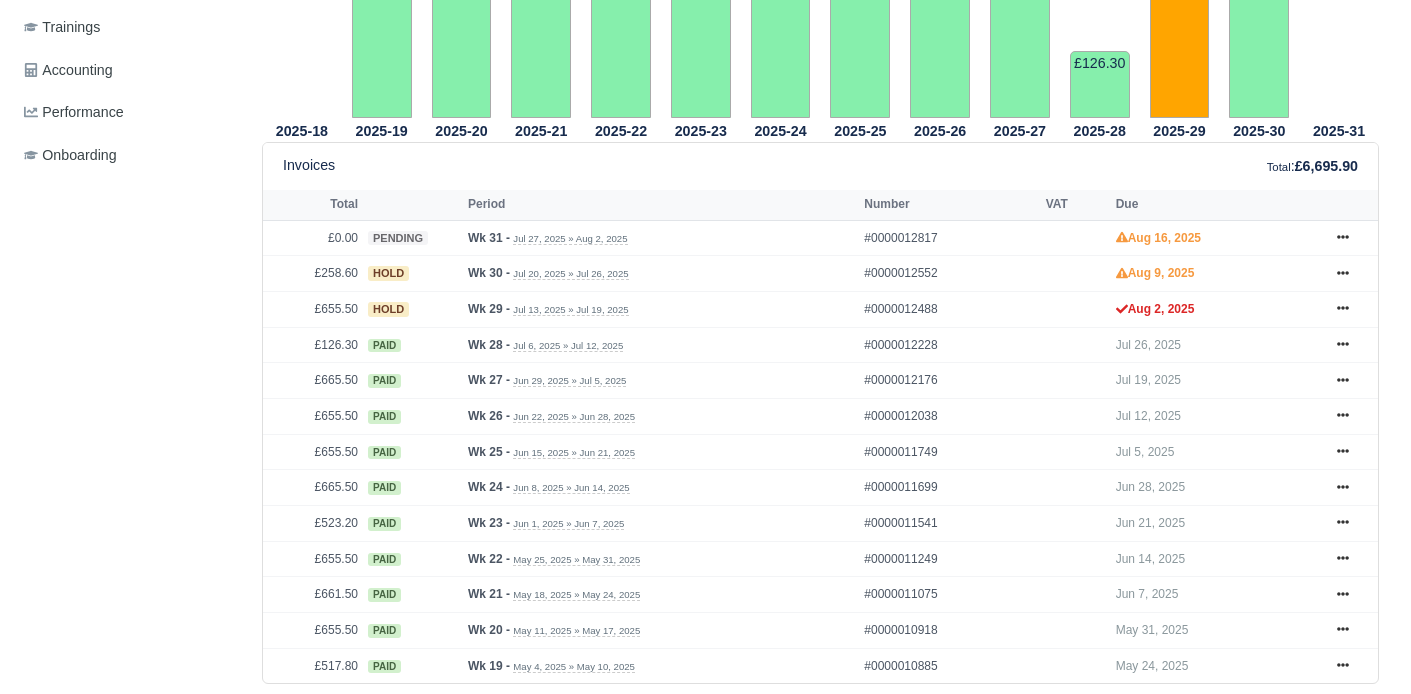 scroll, scrollTop: 779, scrollLeft: 0, axis: vertical 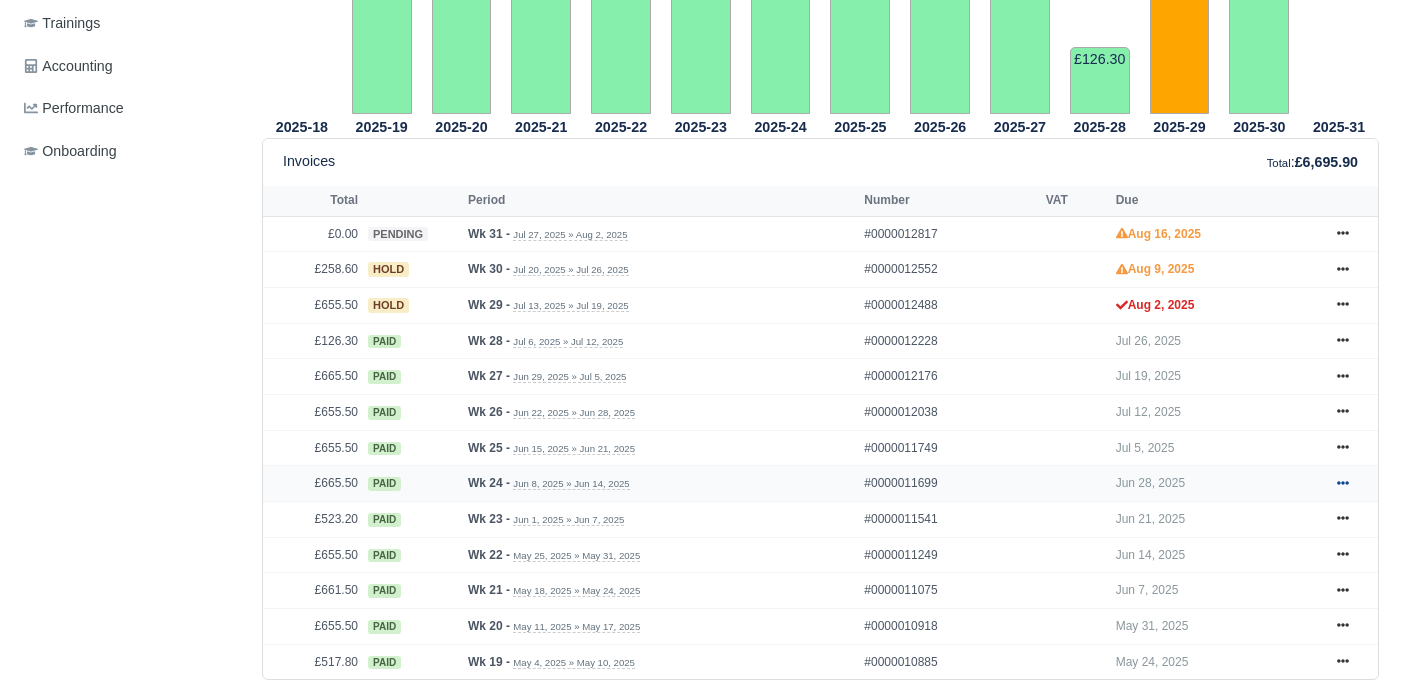 click 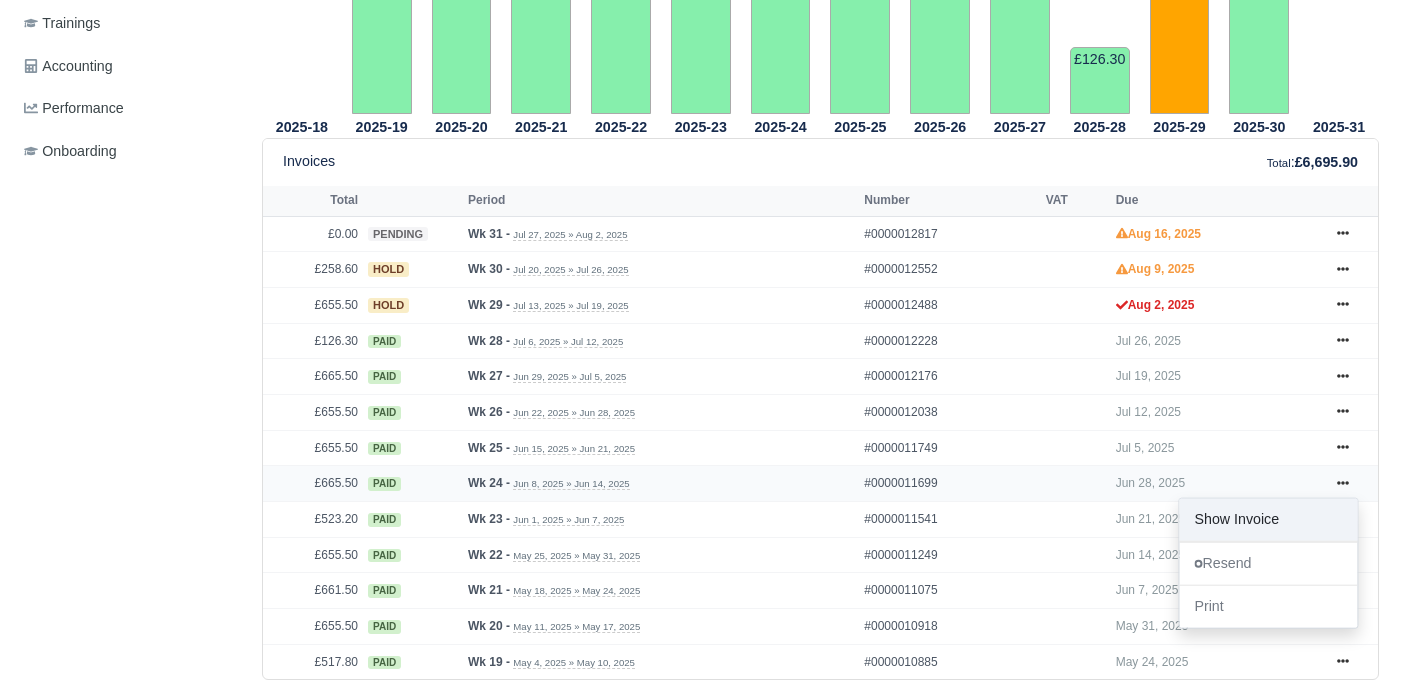 click on "Show Invoice" at bounding box center [1268, 520] 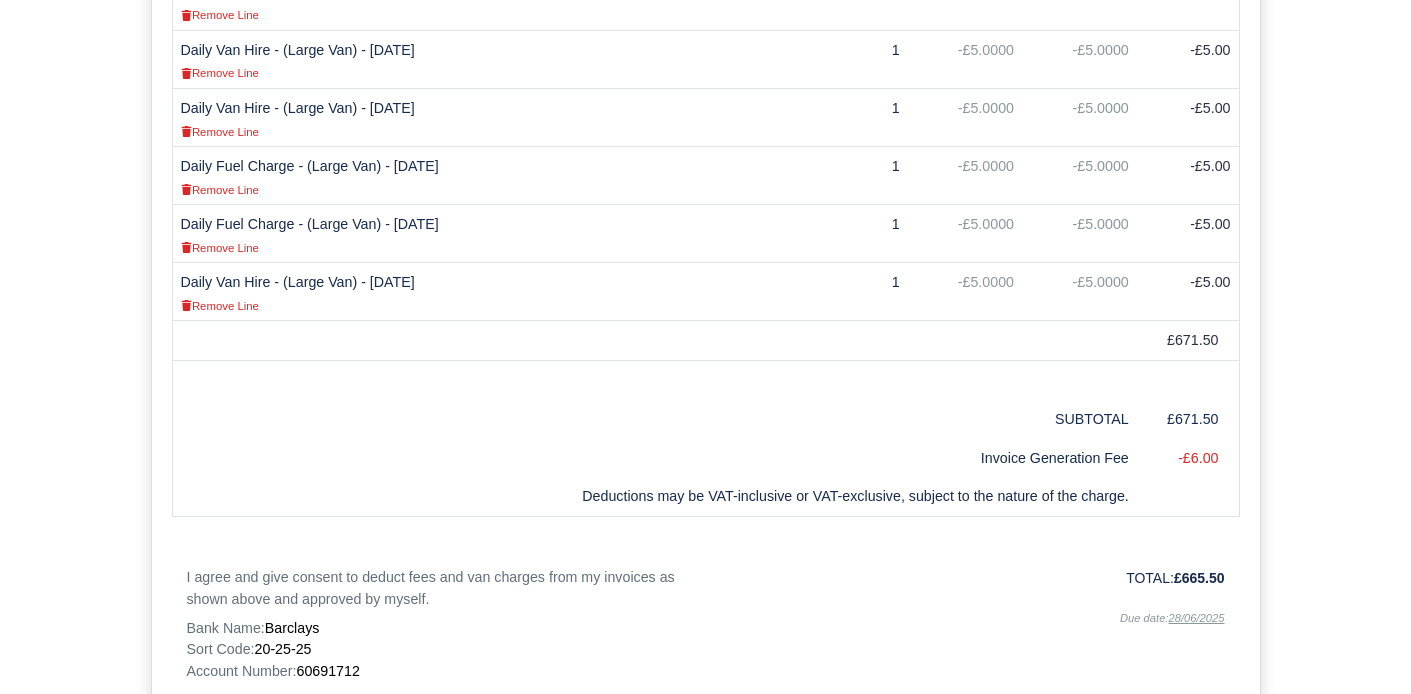 scroll, scrollTop: 1694, scrollLeft: 0, axis: vertical 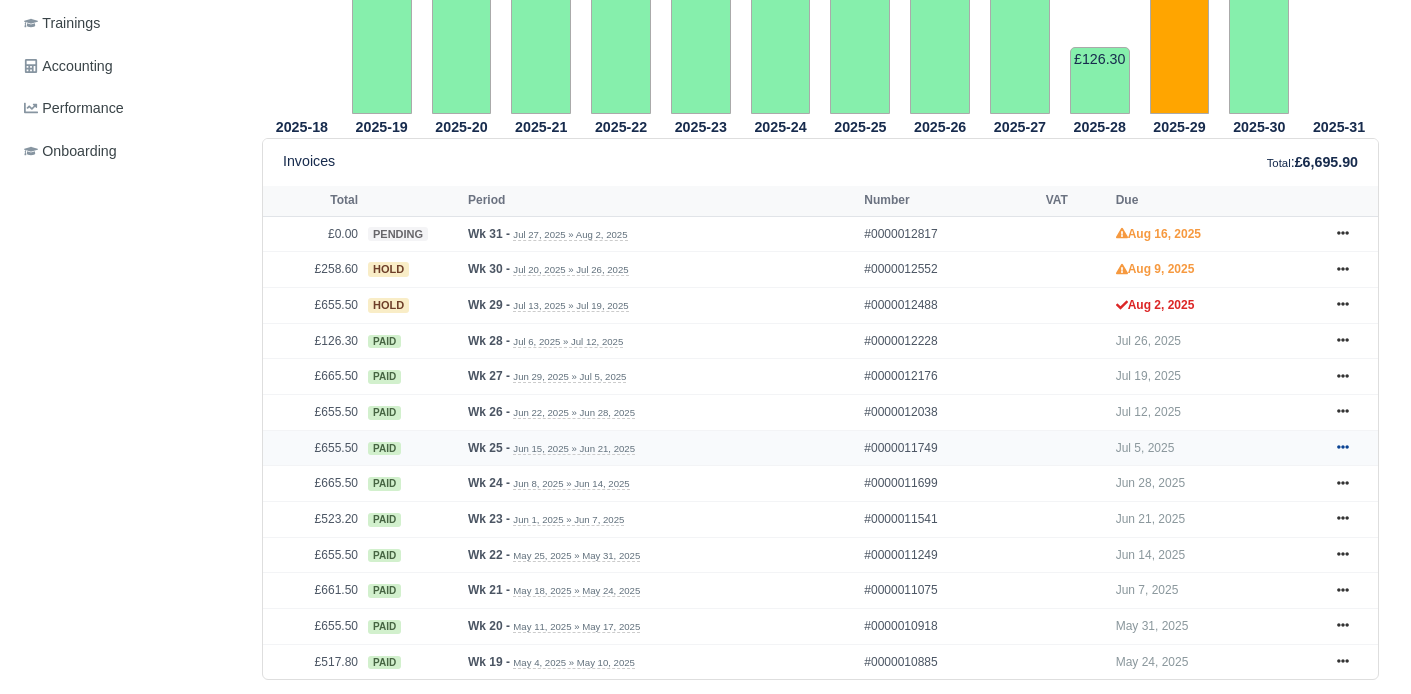 click 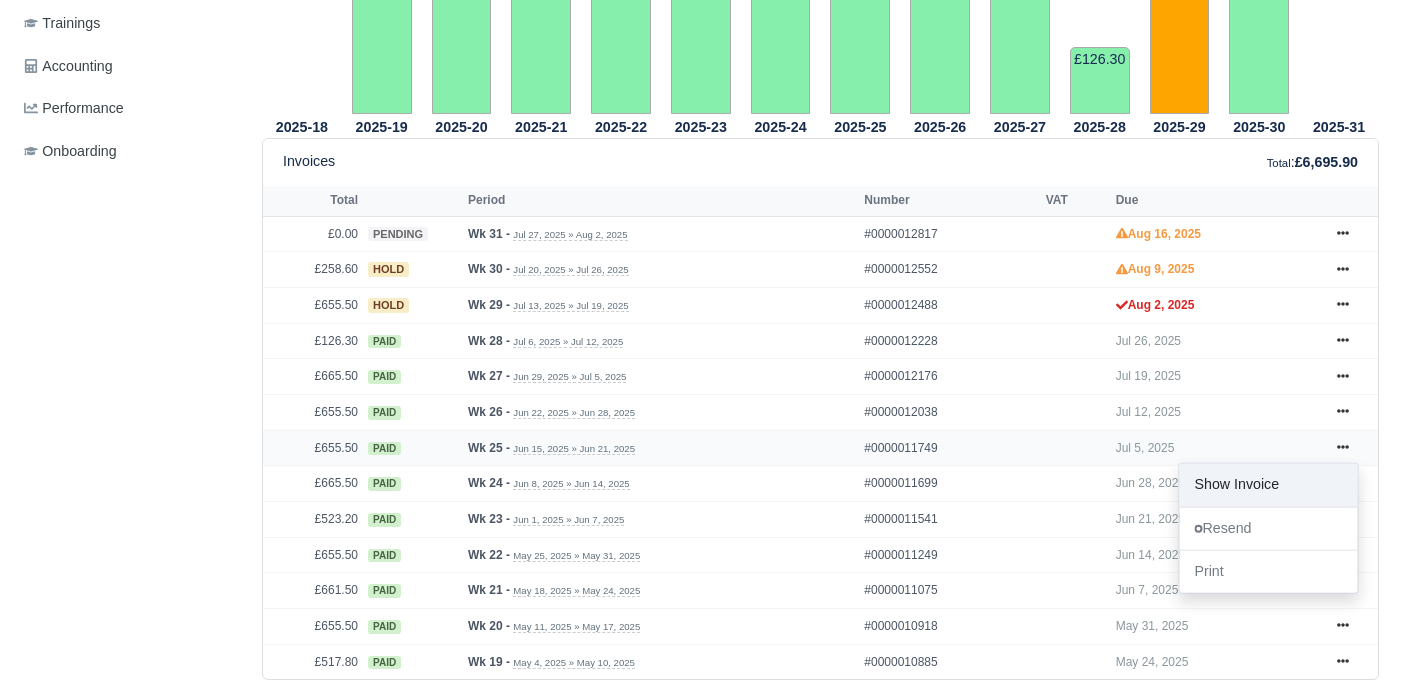 click on "Show Invoice" at bounding box center [1268, 484] 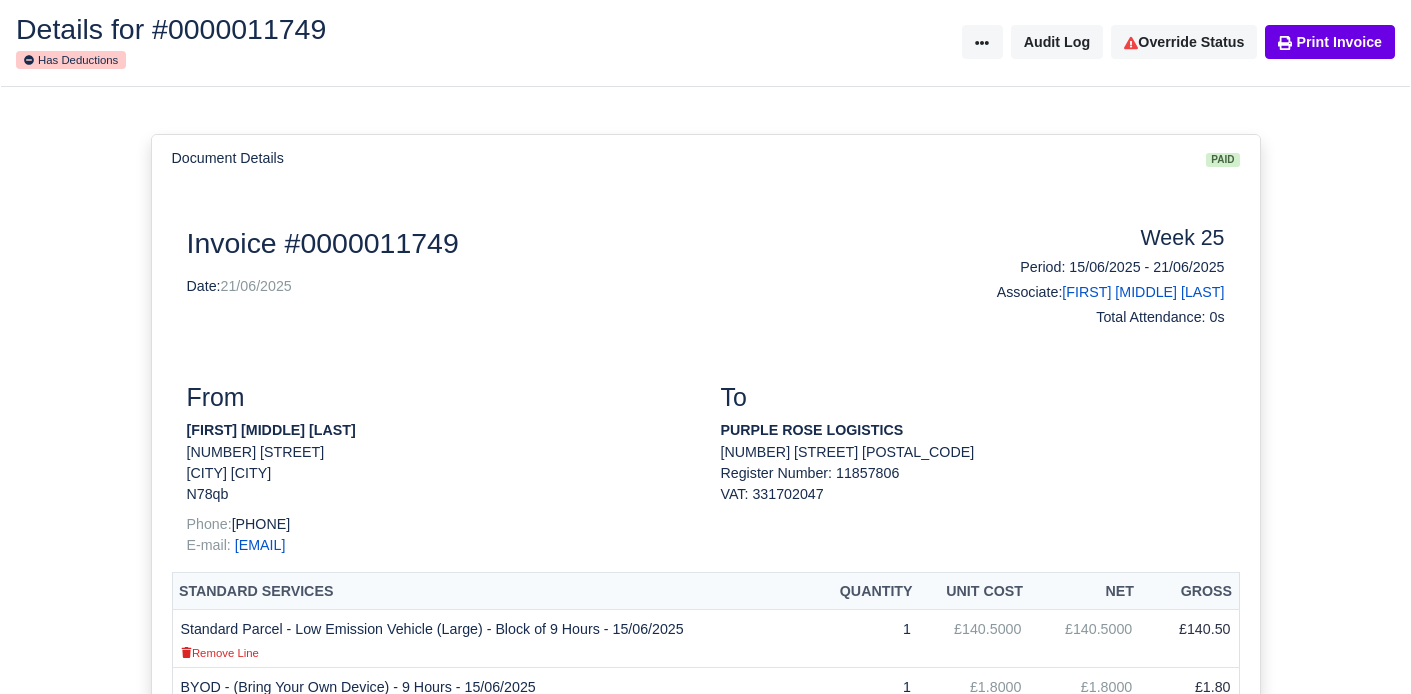 scroll, scrollTop: 106, scrollLeft: 0, axis: vertical 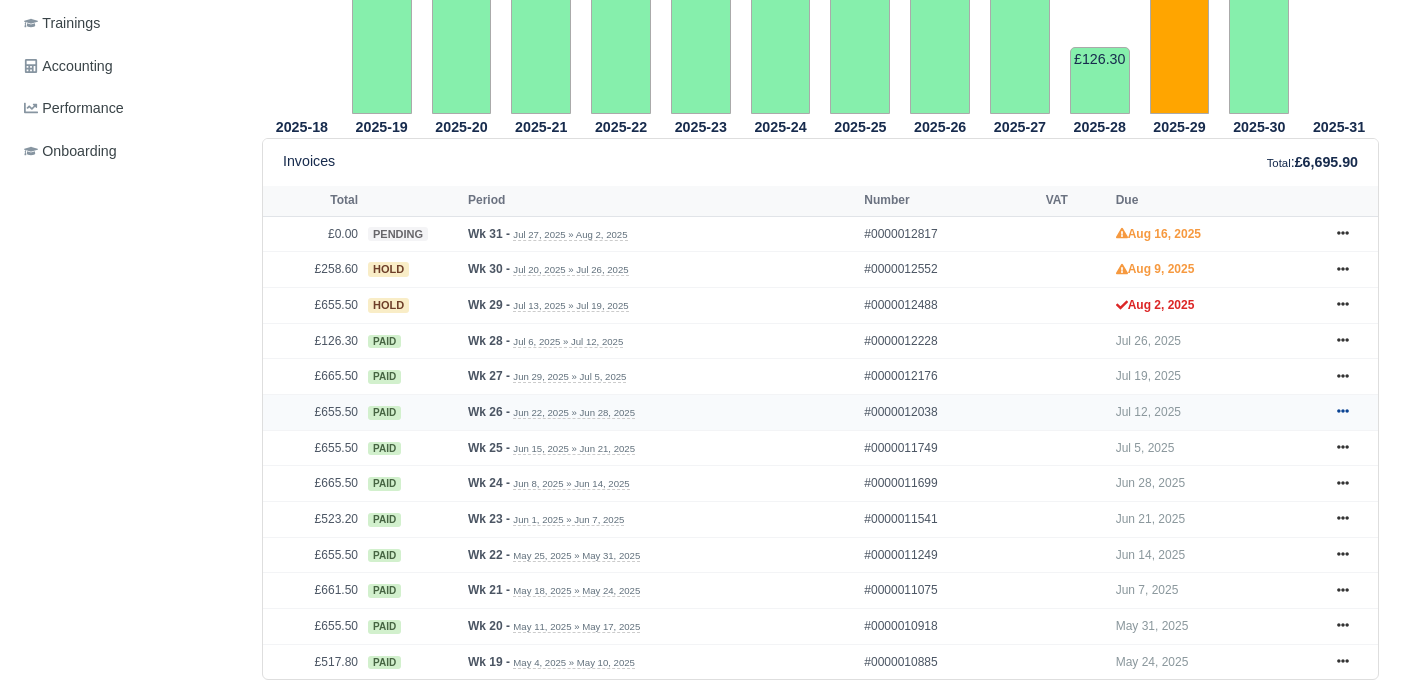 click 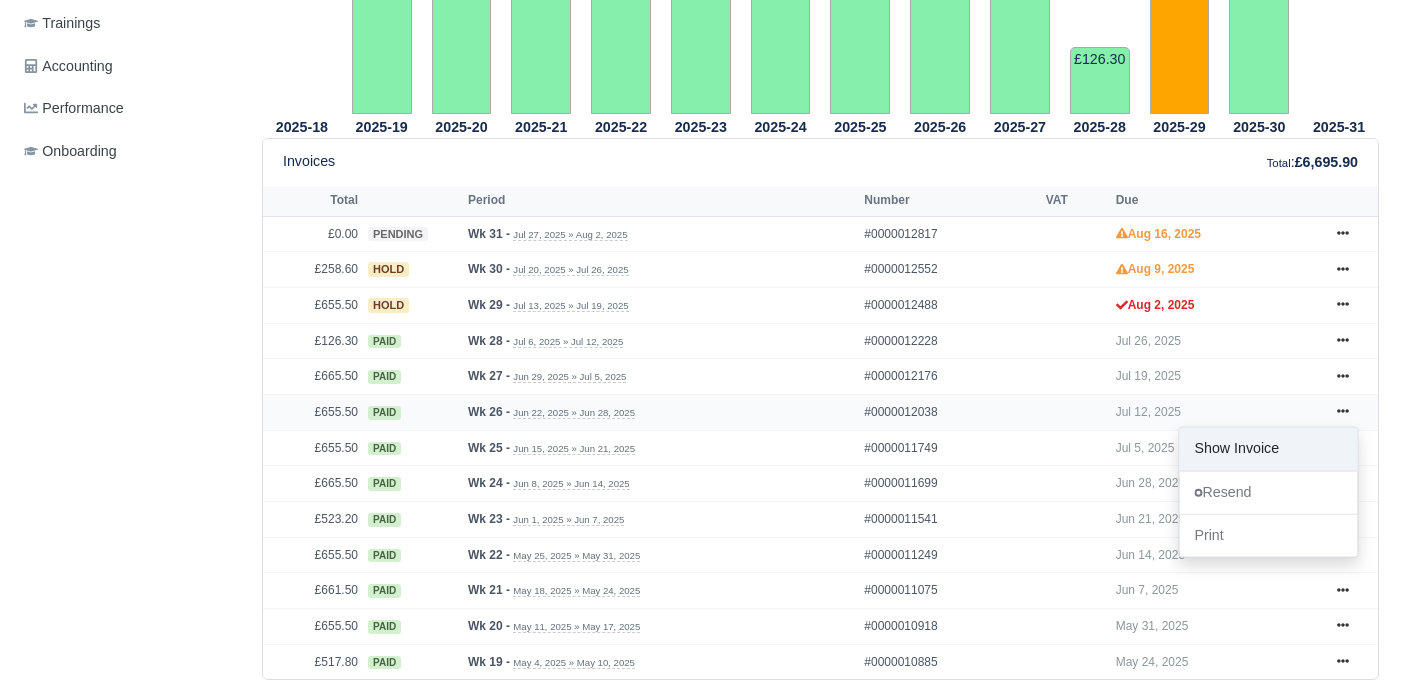 click on "Show Invoice" at bounding box center (1268, 449) 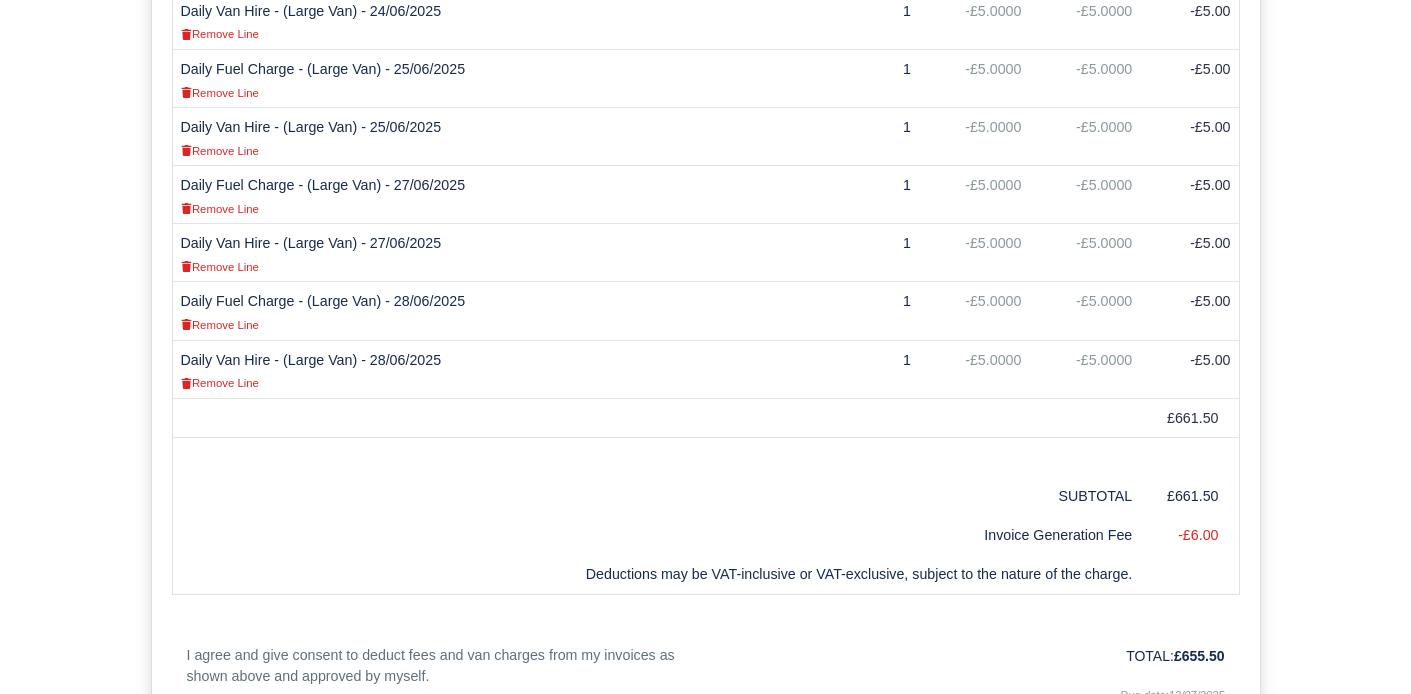 scroll, scrollTop: 1564, scrollLeft: 0, axis: vertical 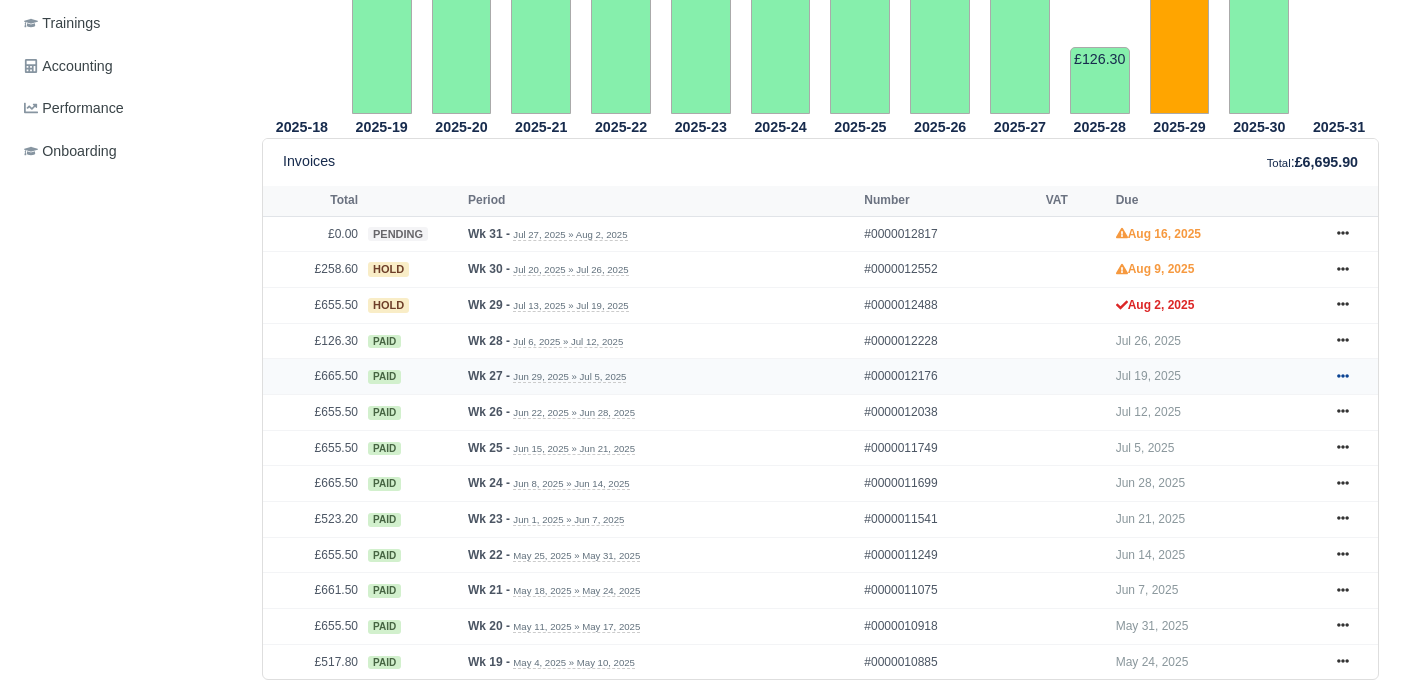 click 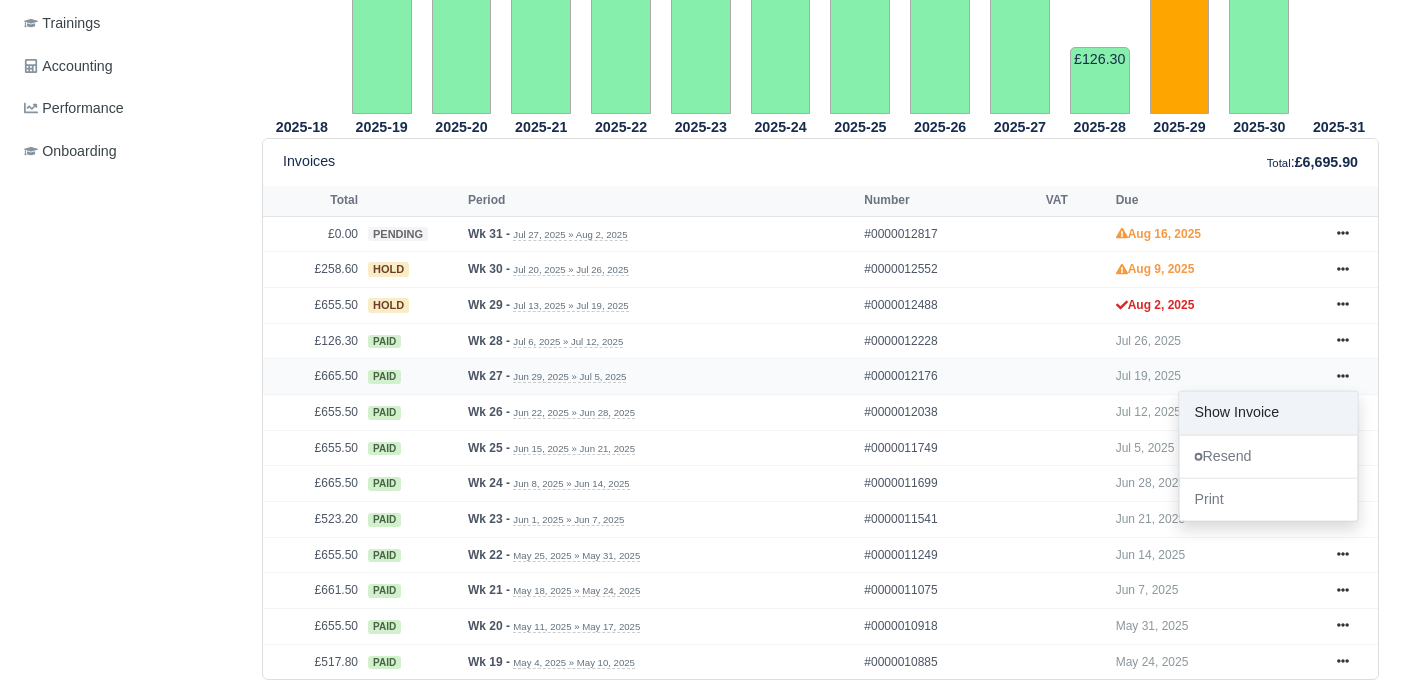 click on "Show Invoice" at bounding box center [1268, 413] 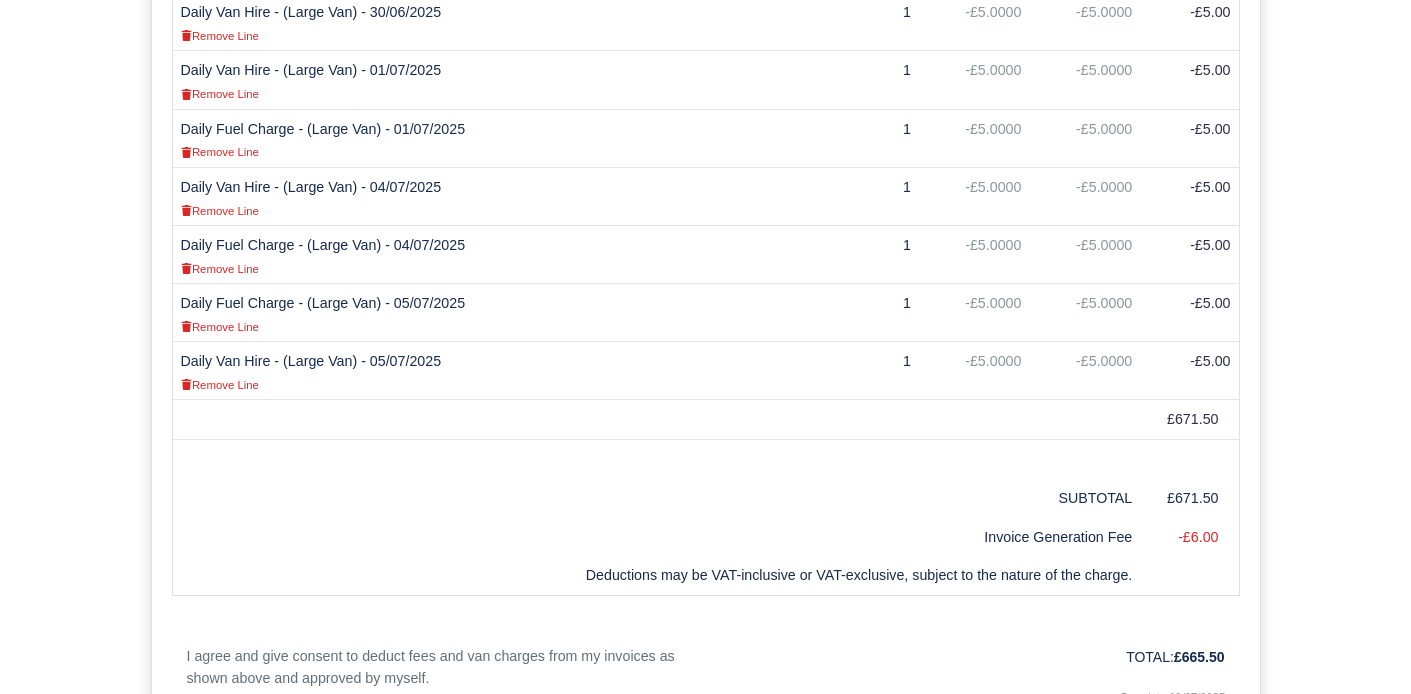 scroll, scrollTop: 1614, scrollLeft: 0, axis: vertical 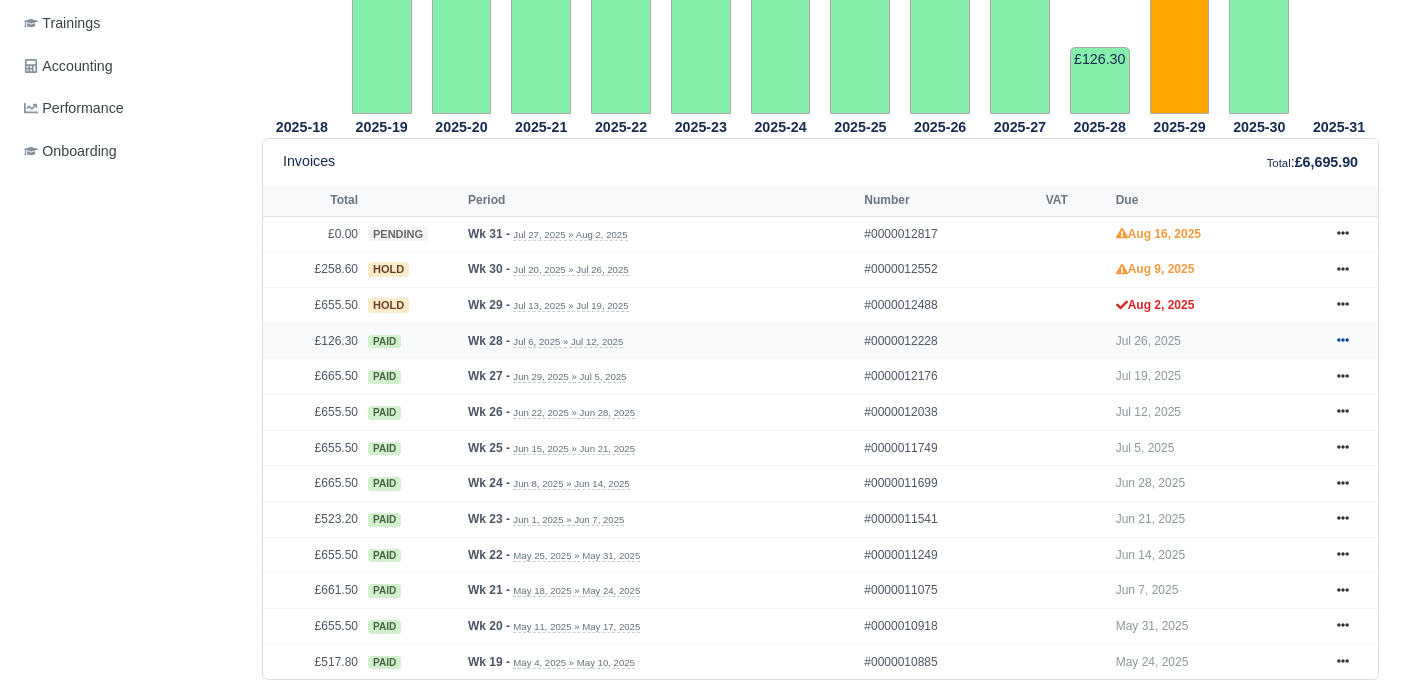 click 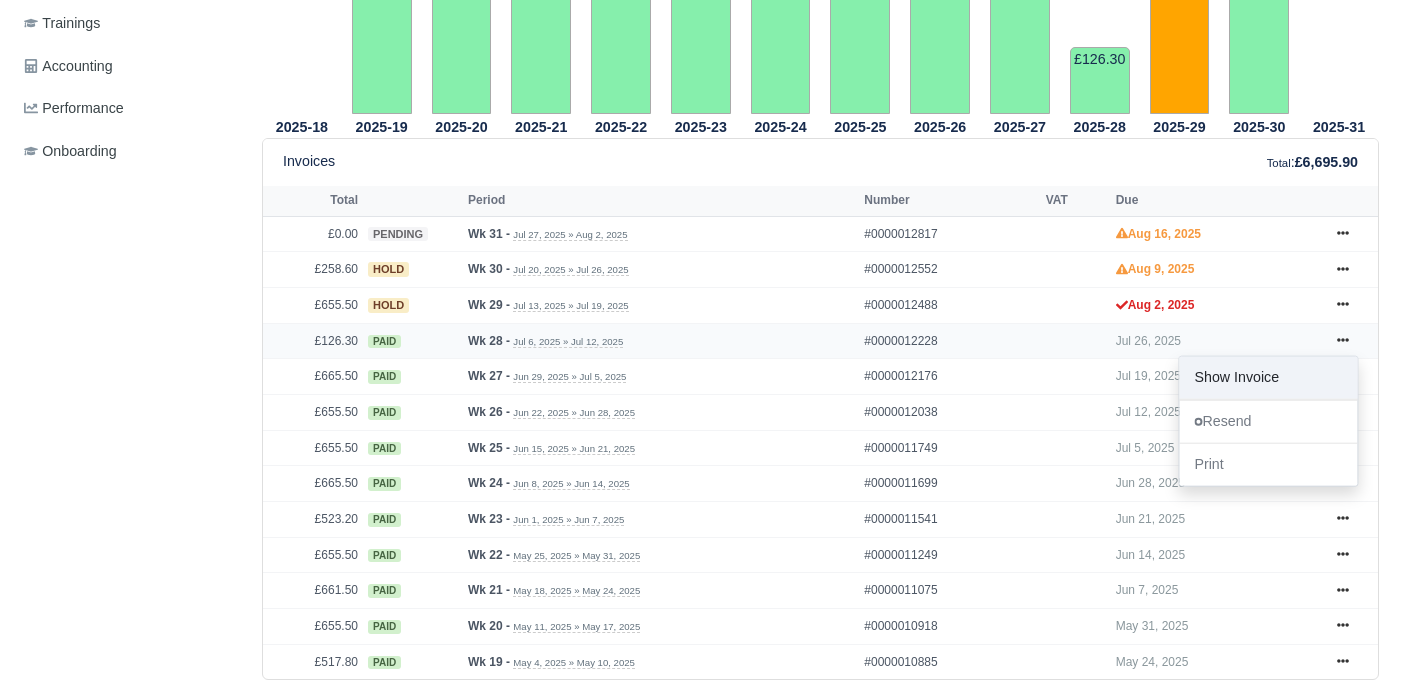 click on "Show Invoice" at bounding box center (1268, 377) 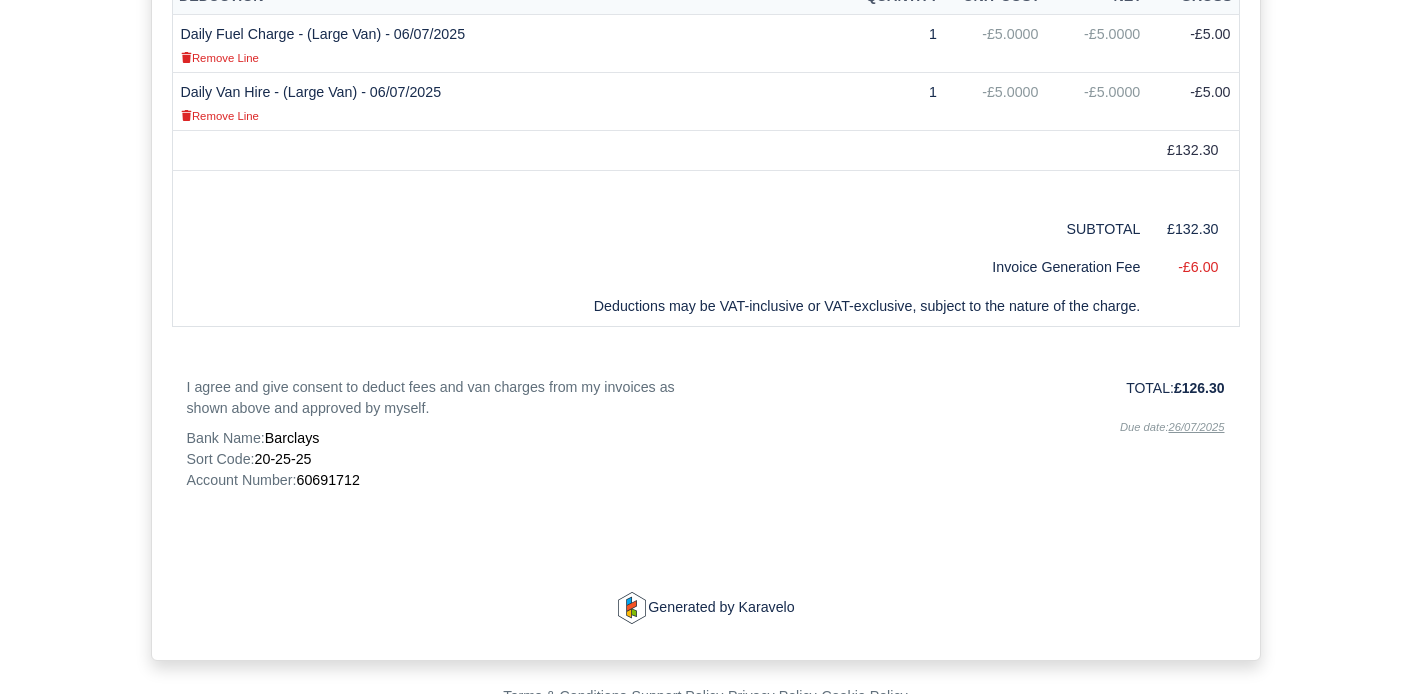 scroll, scrollTop: 889, scrollLeft: 0, axis: vertical 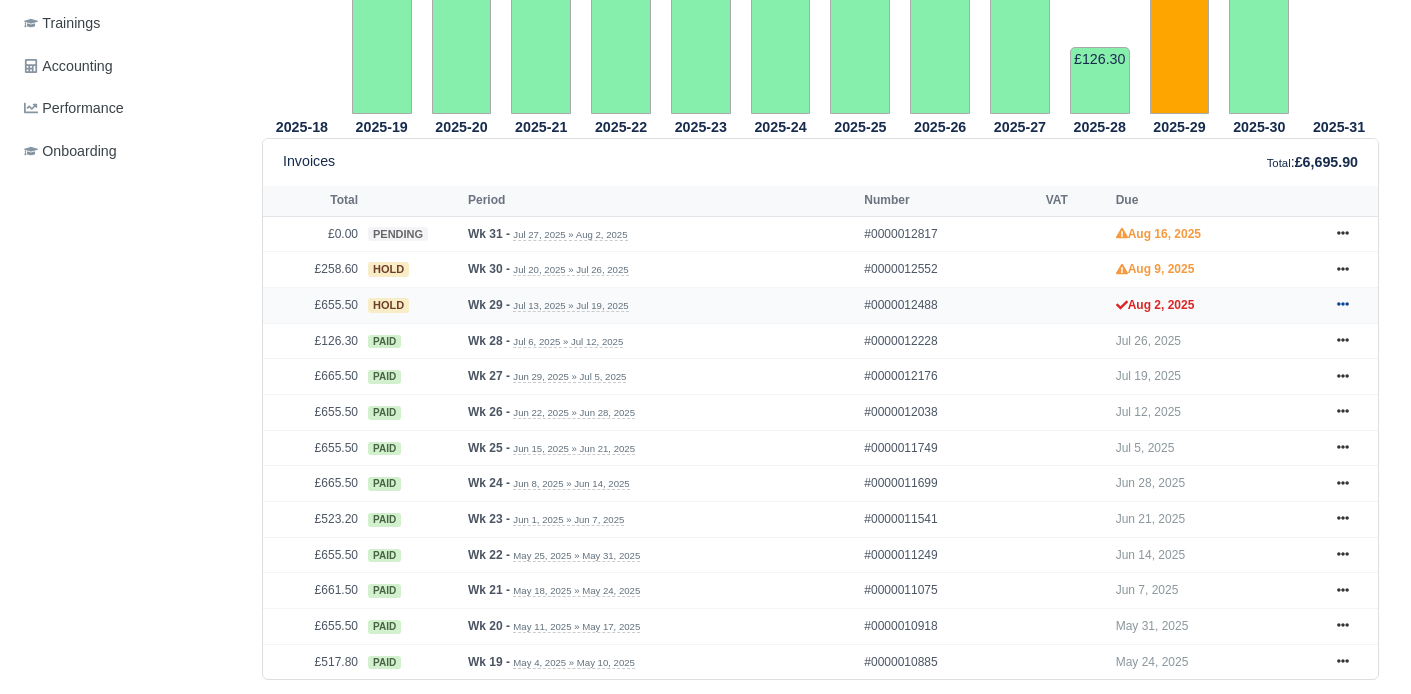 click 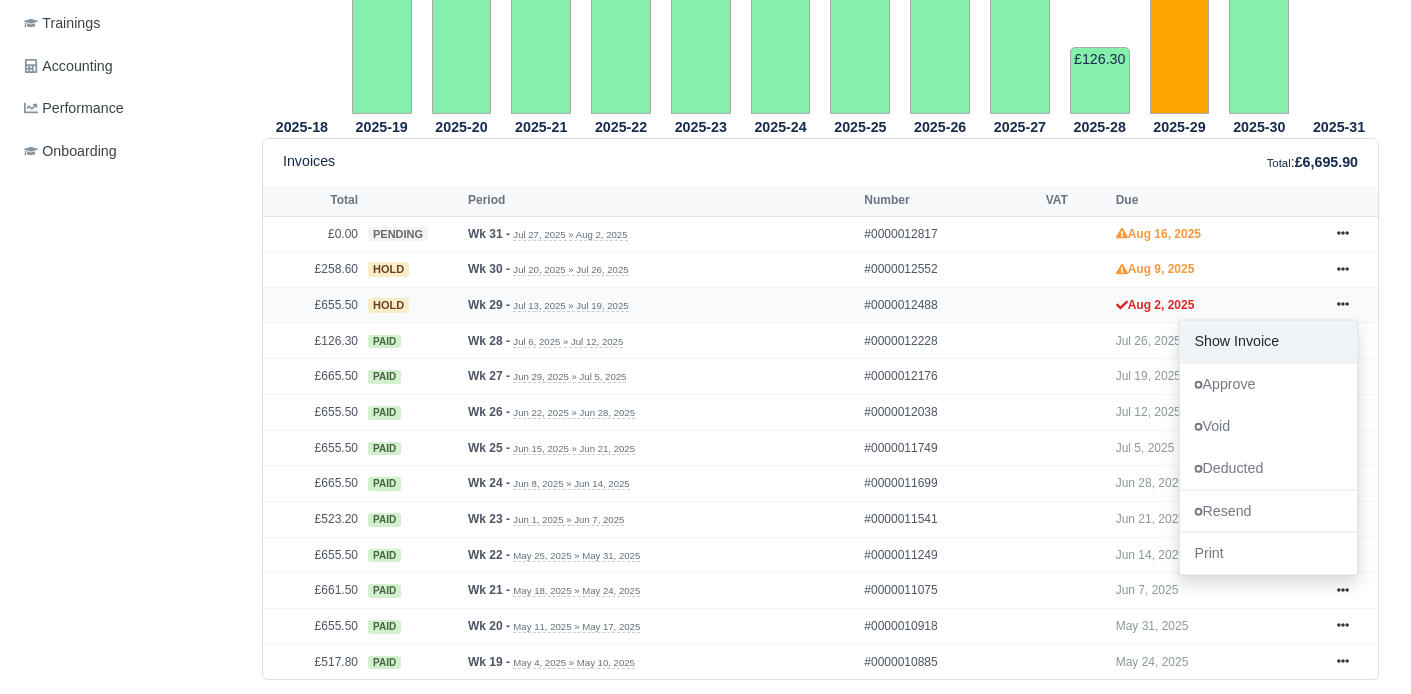 click on "Show Invoice" at bounding box center [1268, 342] 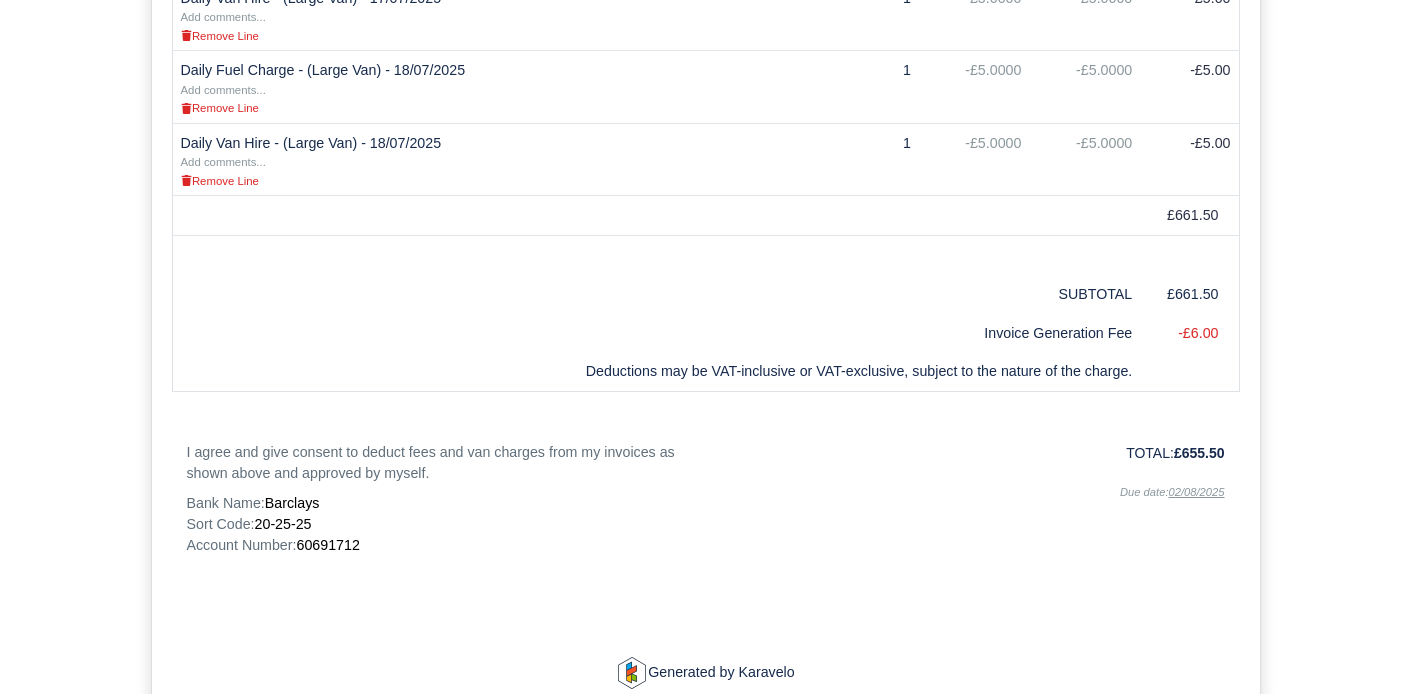 scroll, scrollTop: 2141, scrollLeft: 0, axis: vertical 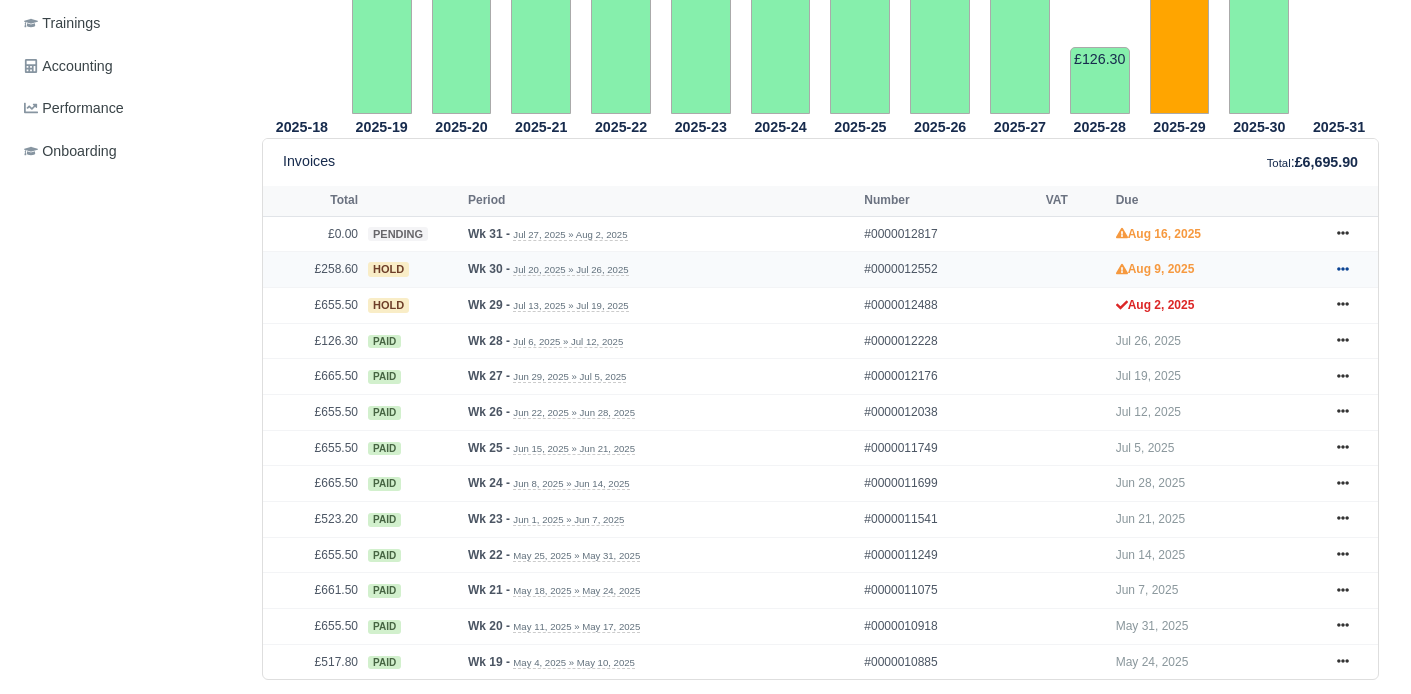 click 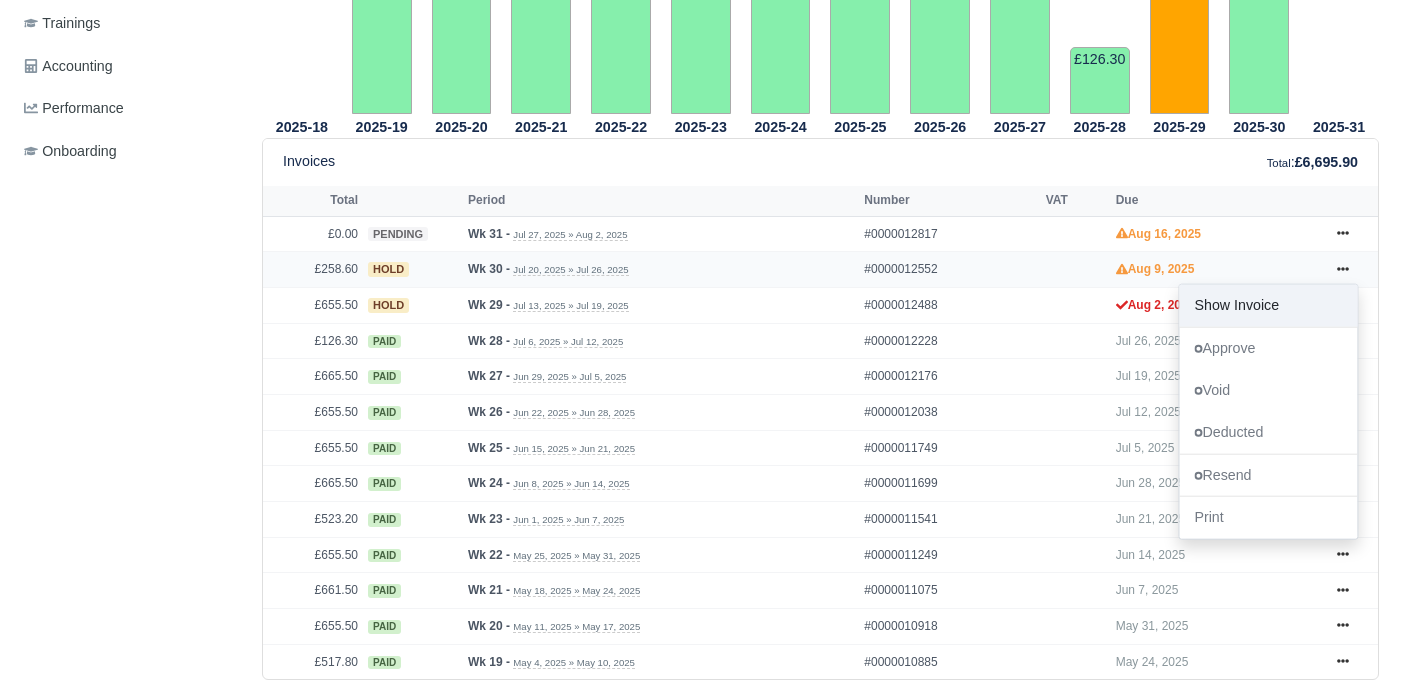 click on "Show Invoice" at bounding box center [1268, 306] 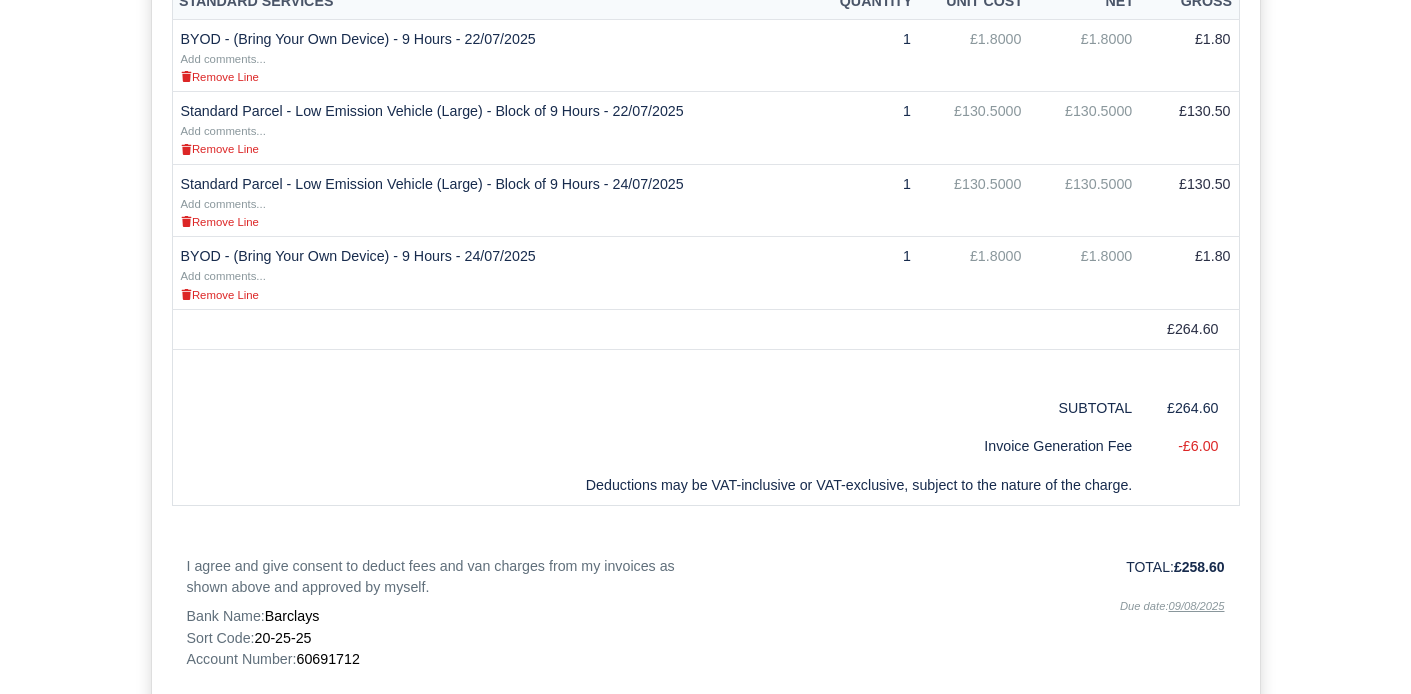 scroll, scrollTop: 948, scrollLeft: 0, axis: vertical 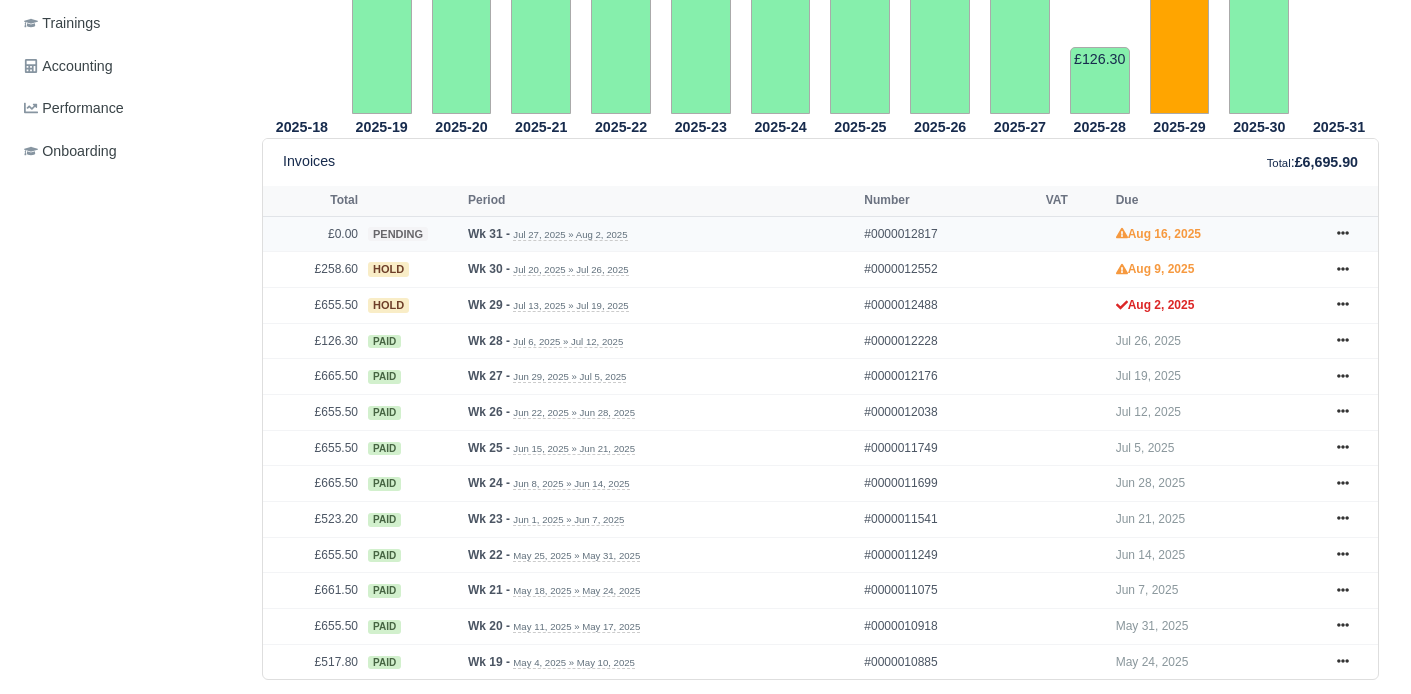 click on "Show Invoice
Approve
Hold
Void
Deducted
Transfer Invoice
Print" at bounding box center (1348, 234) 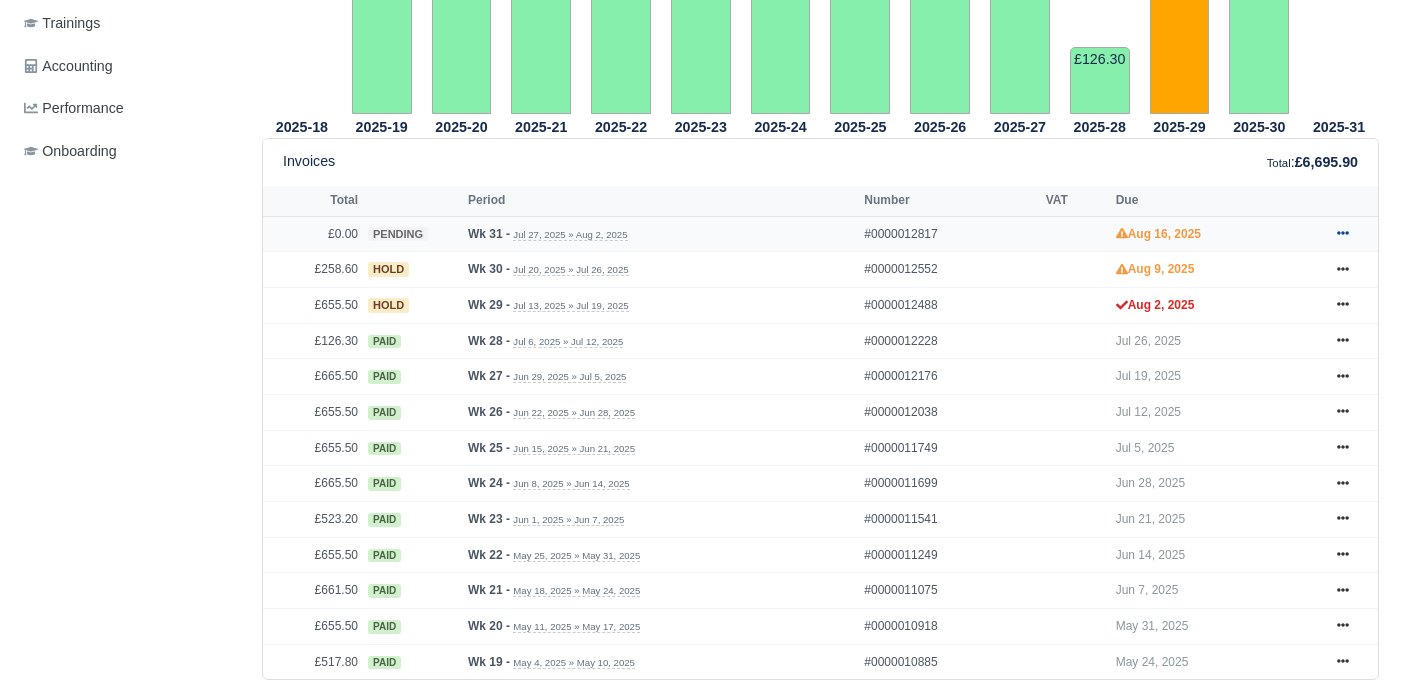 click 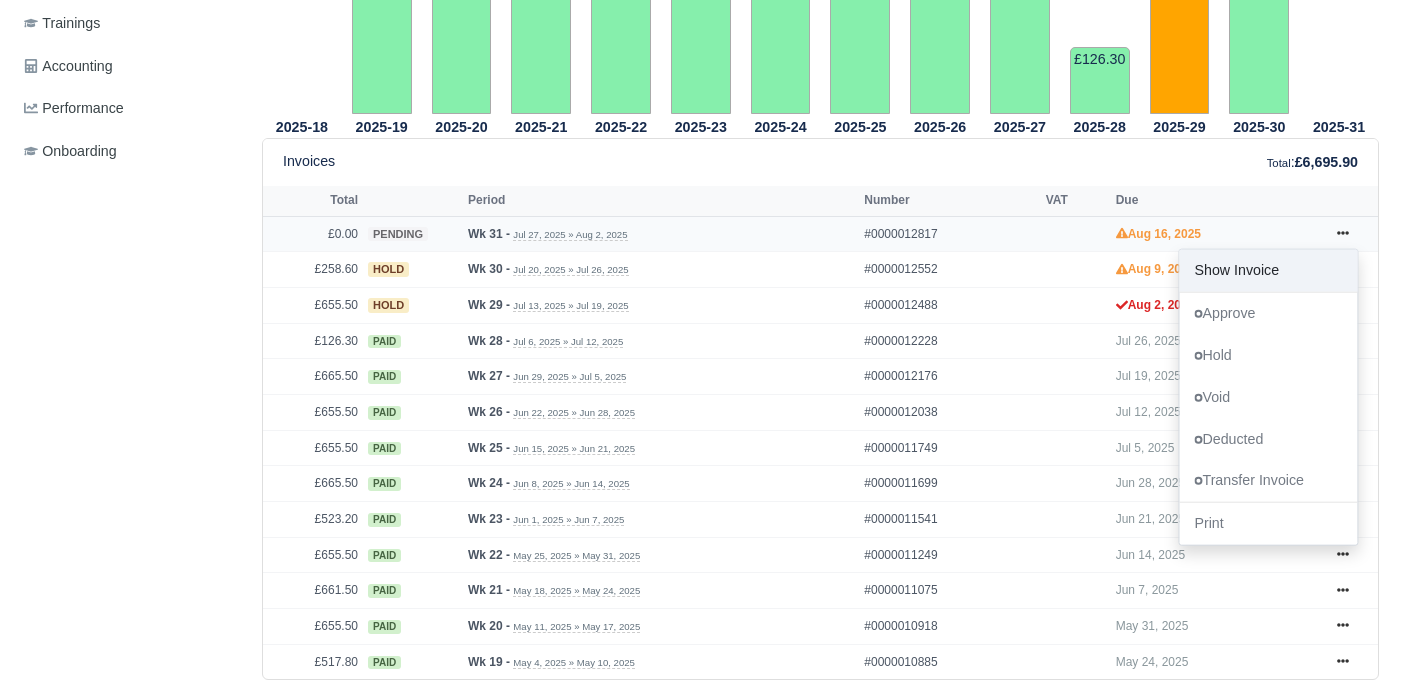 click on "Show Invoice" at bounding box center [1268, 270] 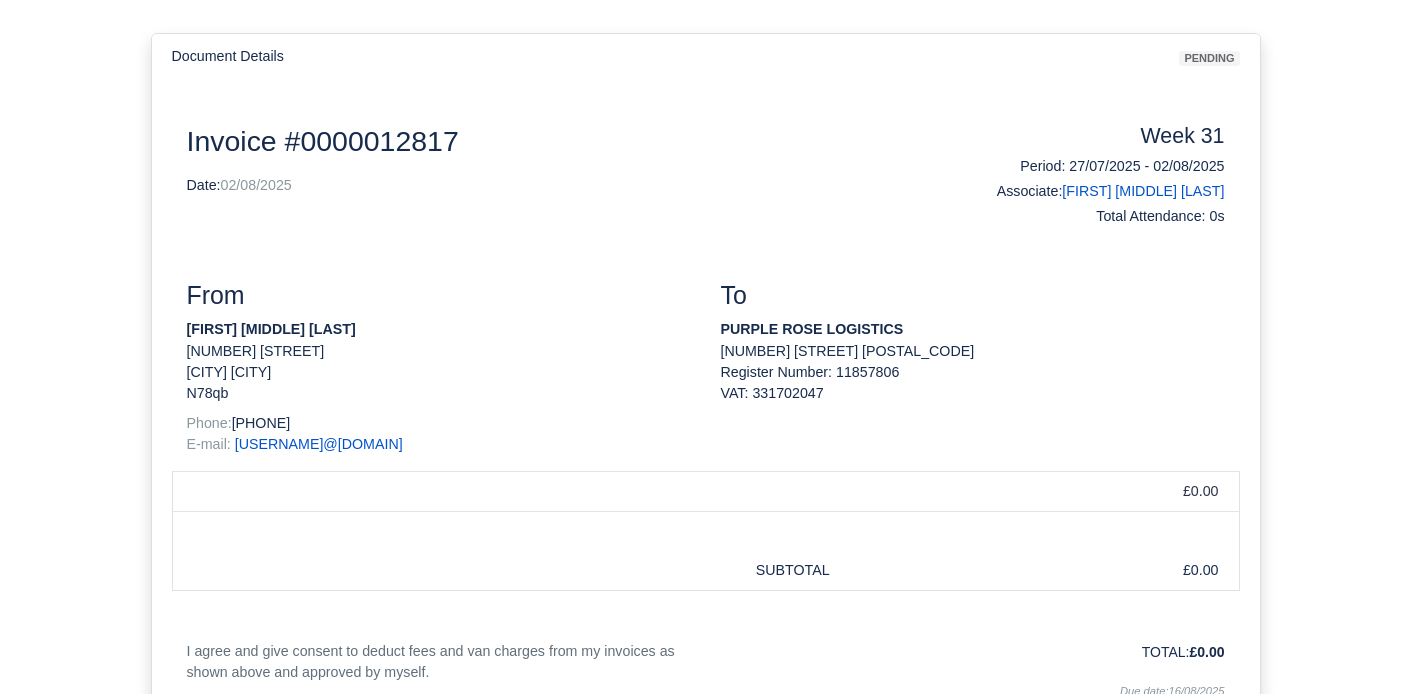 scroll, scrollTop: 486, scrollLeft: 0, axis: vertical 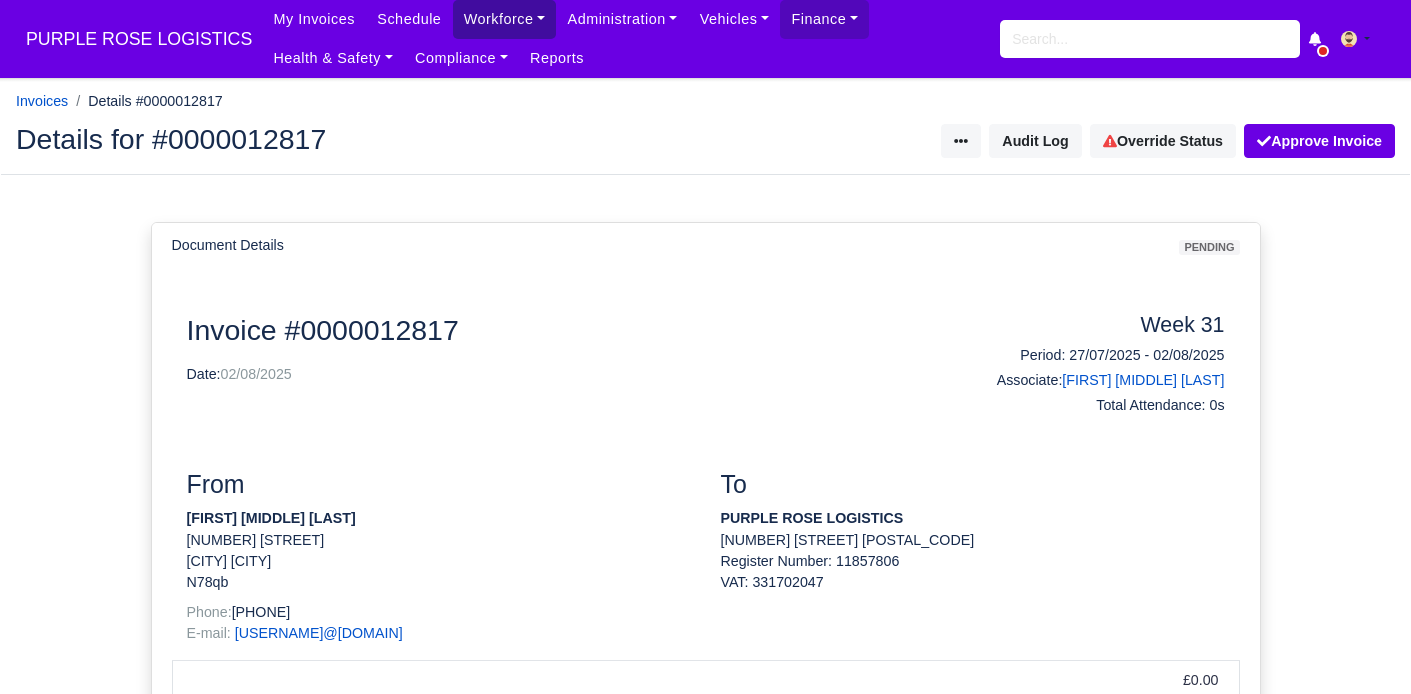 click on "Workforce" at bounding box center [505, 19] 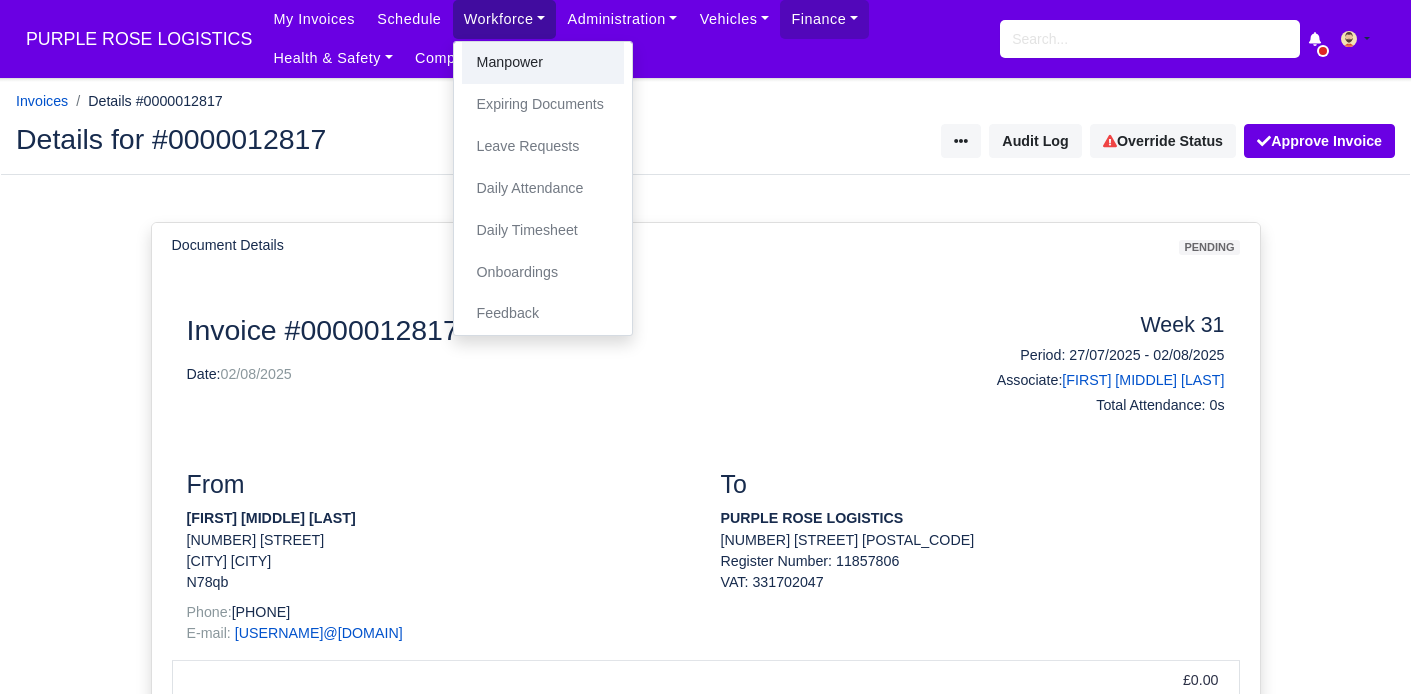 click on "Manpower" at bounding box center (543, 63) 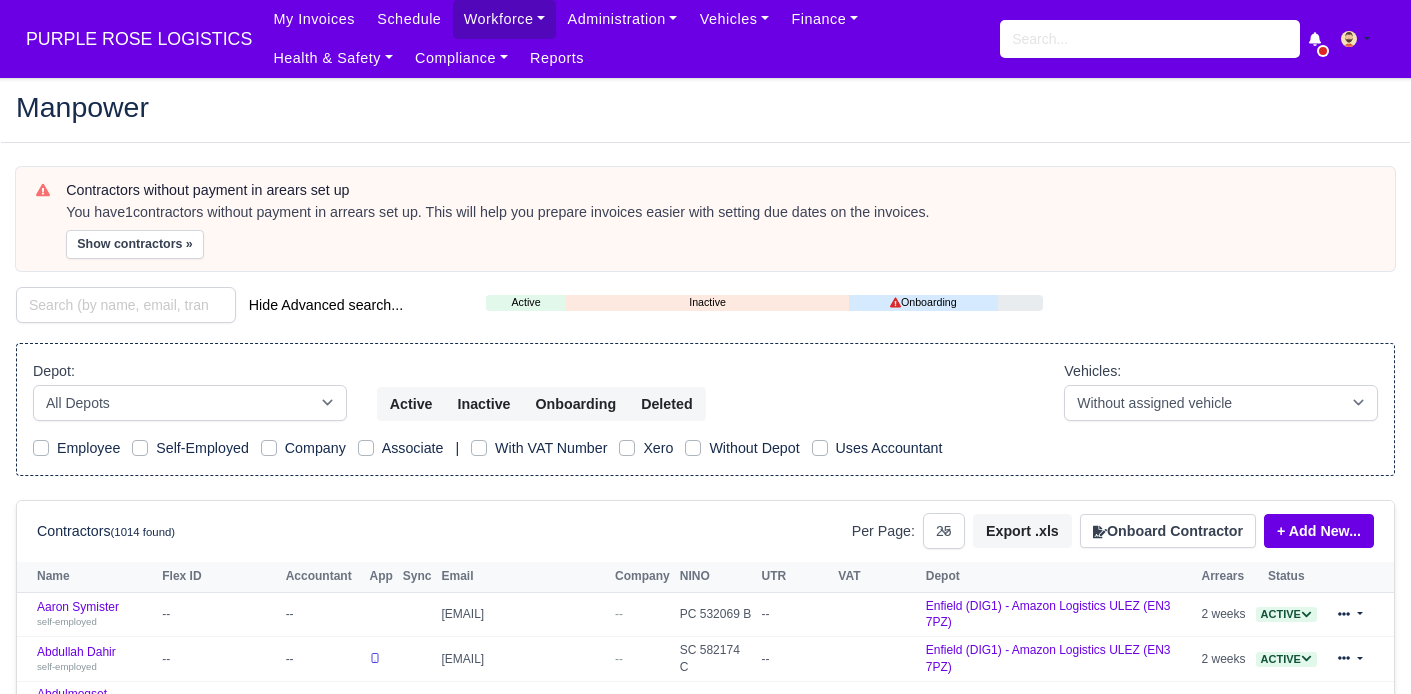 select on "25" 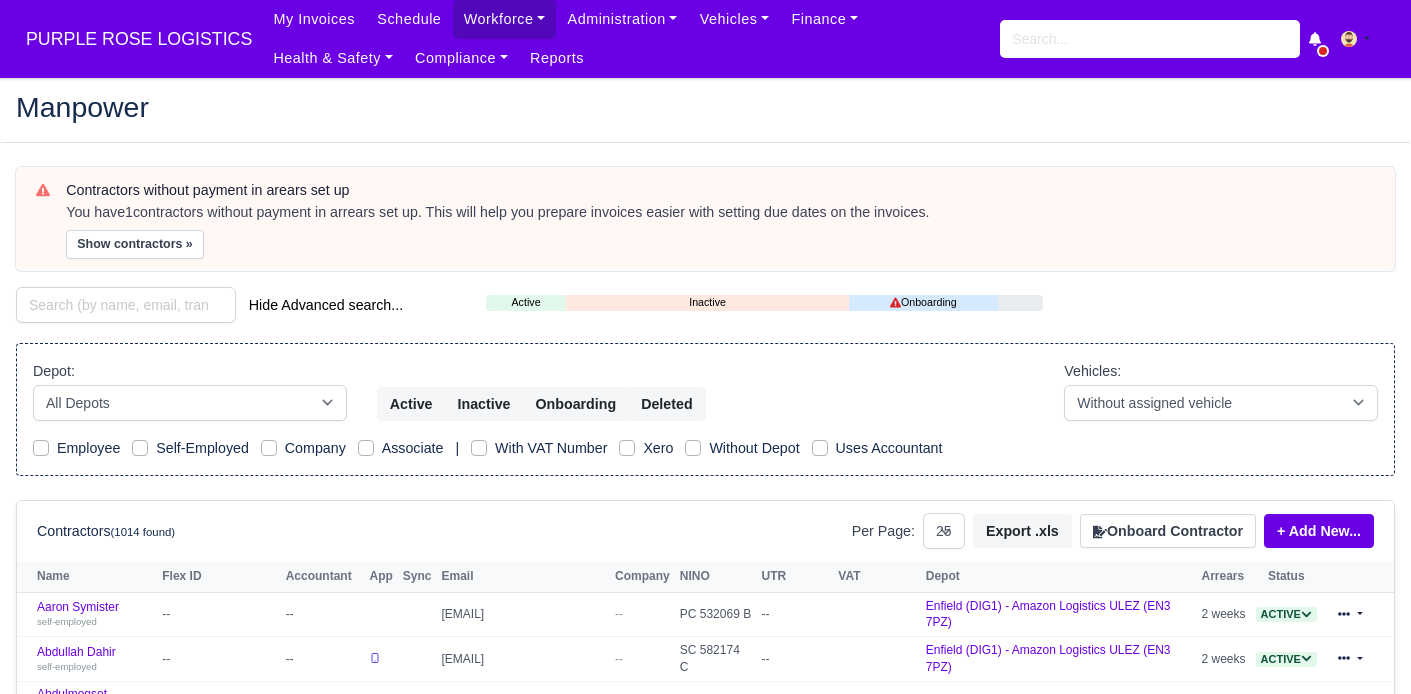 scroll, scrollTop: 0, scrollLeft: 0, axis: both 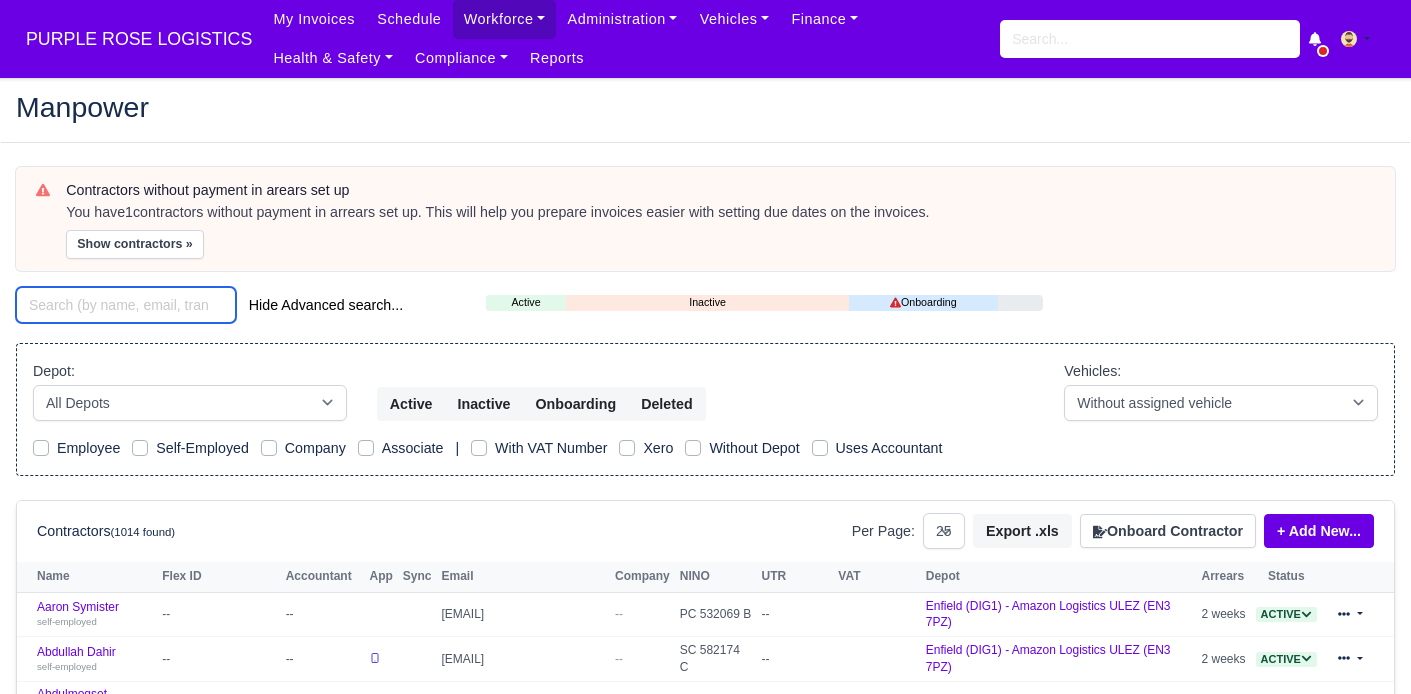 click at bounding box center [126, 305] 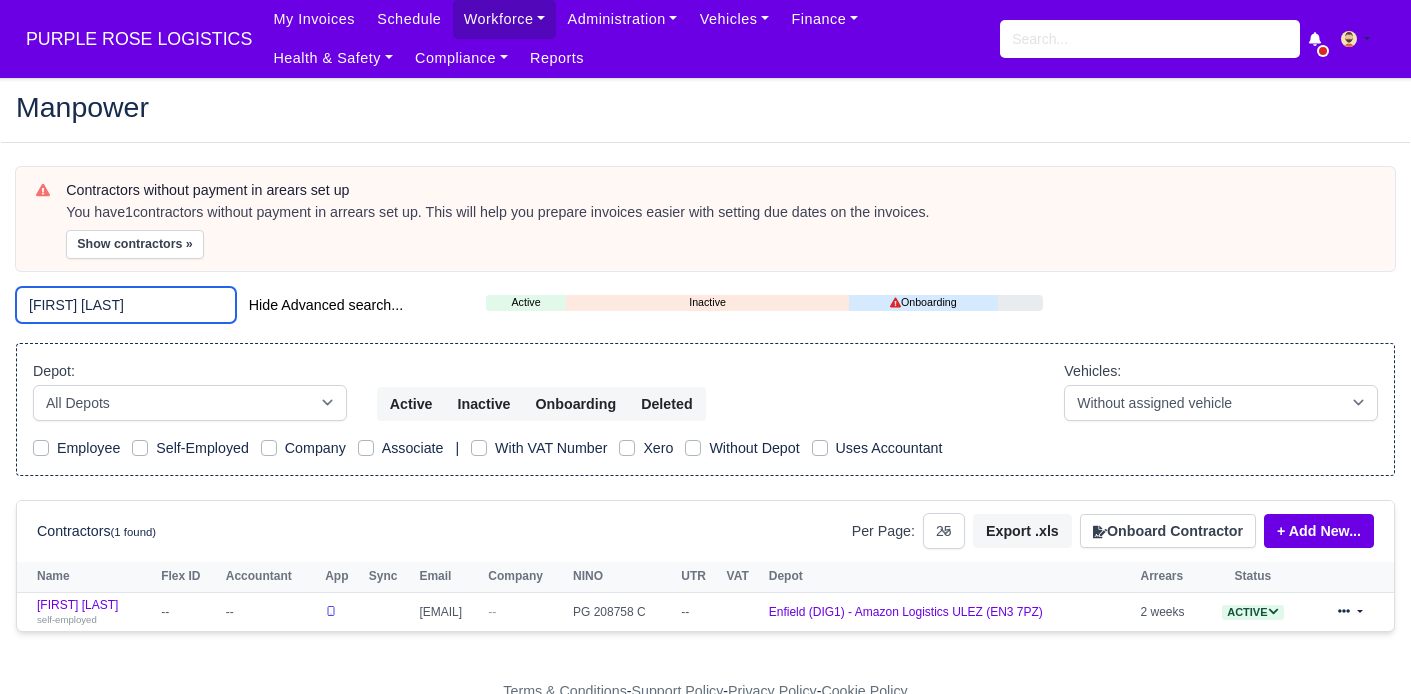 type on "[FIRST] [LAST]" 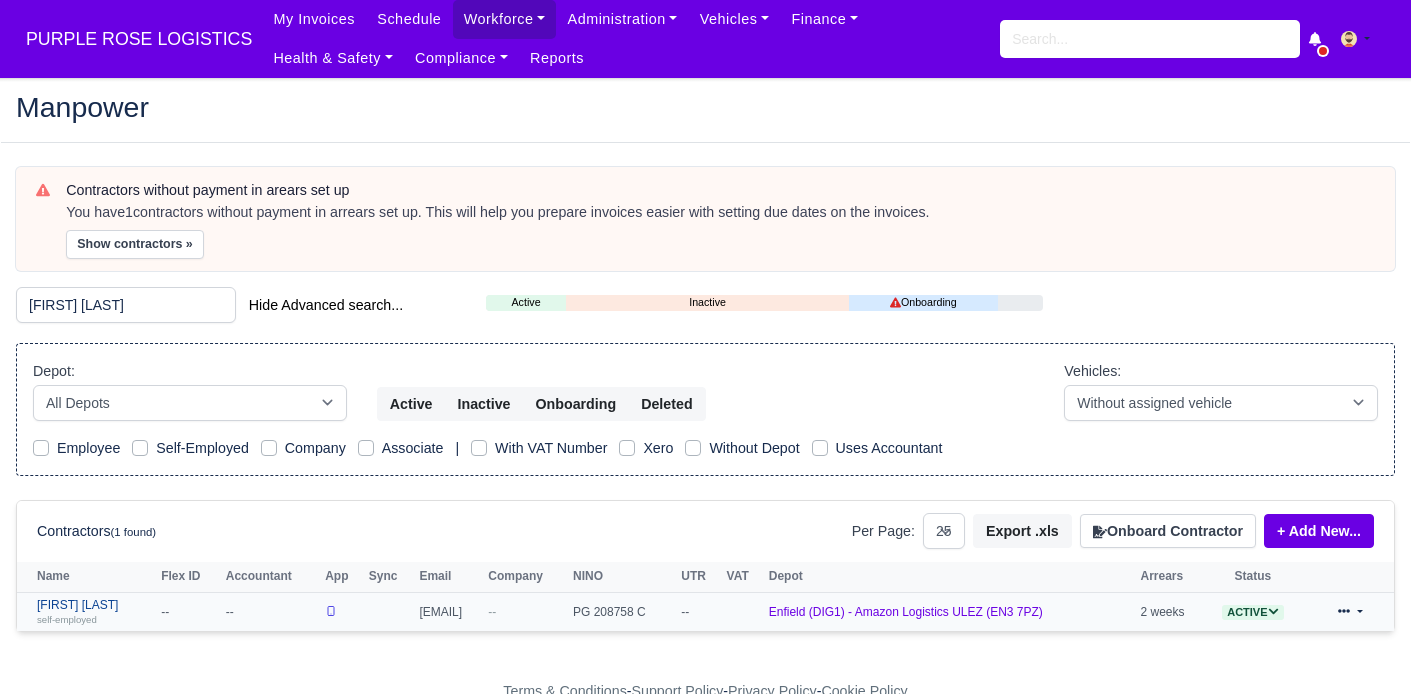 click on "Kester Iyama
self-employed" at bounding box center (94, 612) 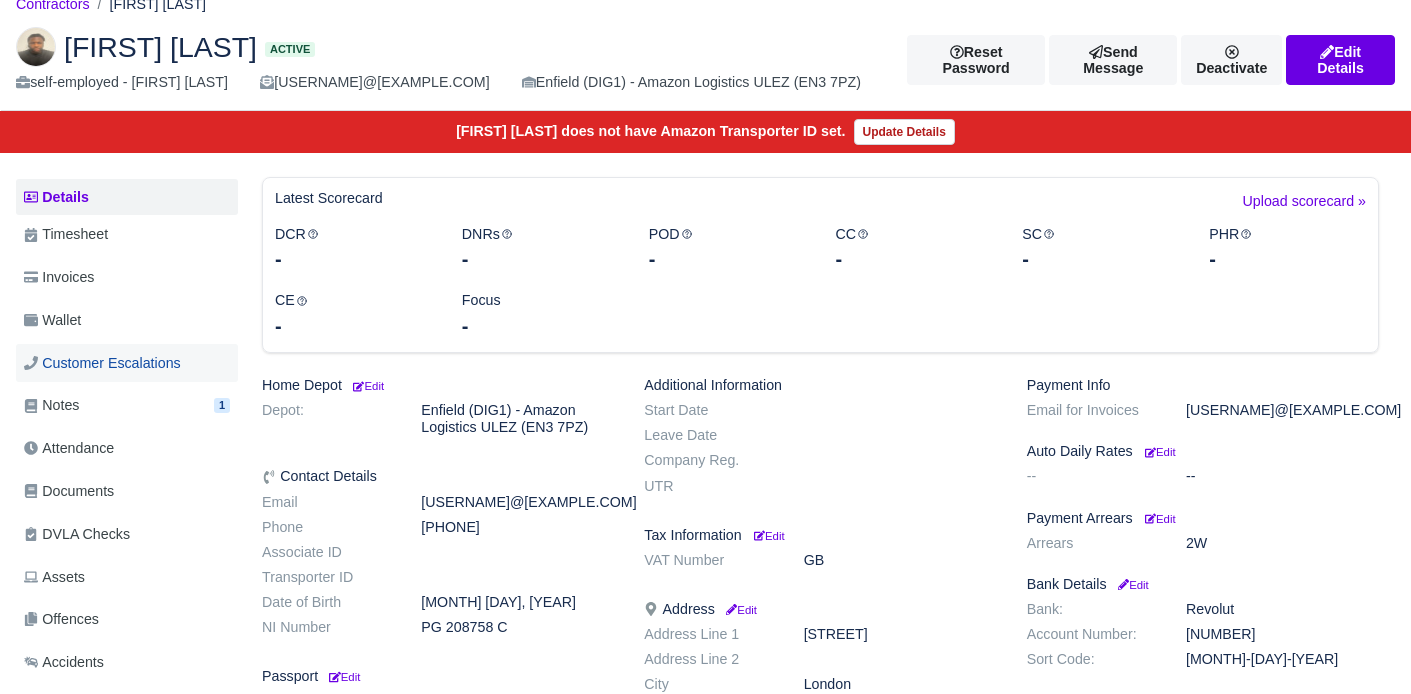 scroll, scrollTop: 103, scrollLeft: 0, axis: vertical 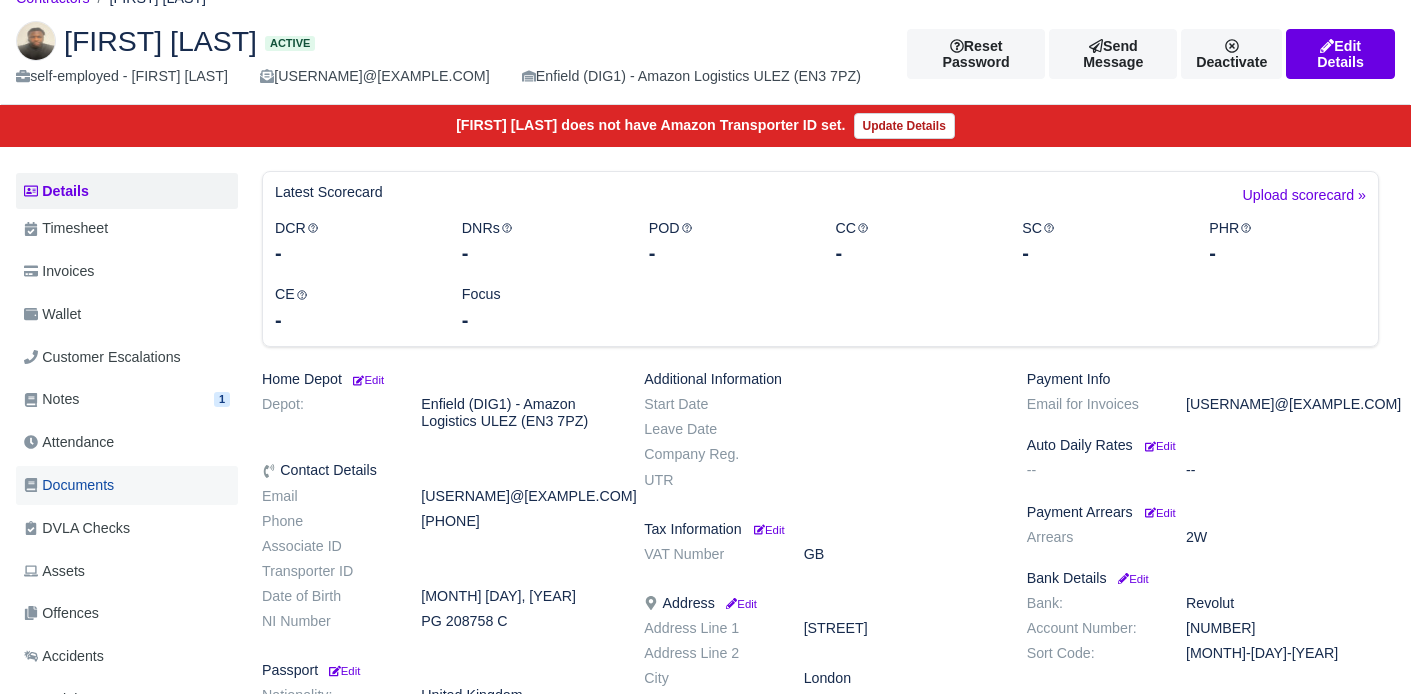 click on "Documents" at bounding box center (69, 485) 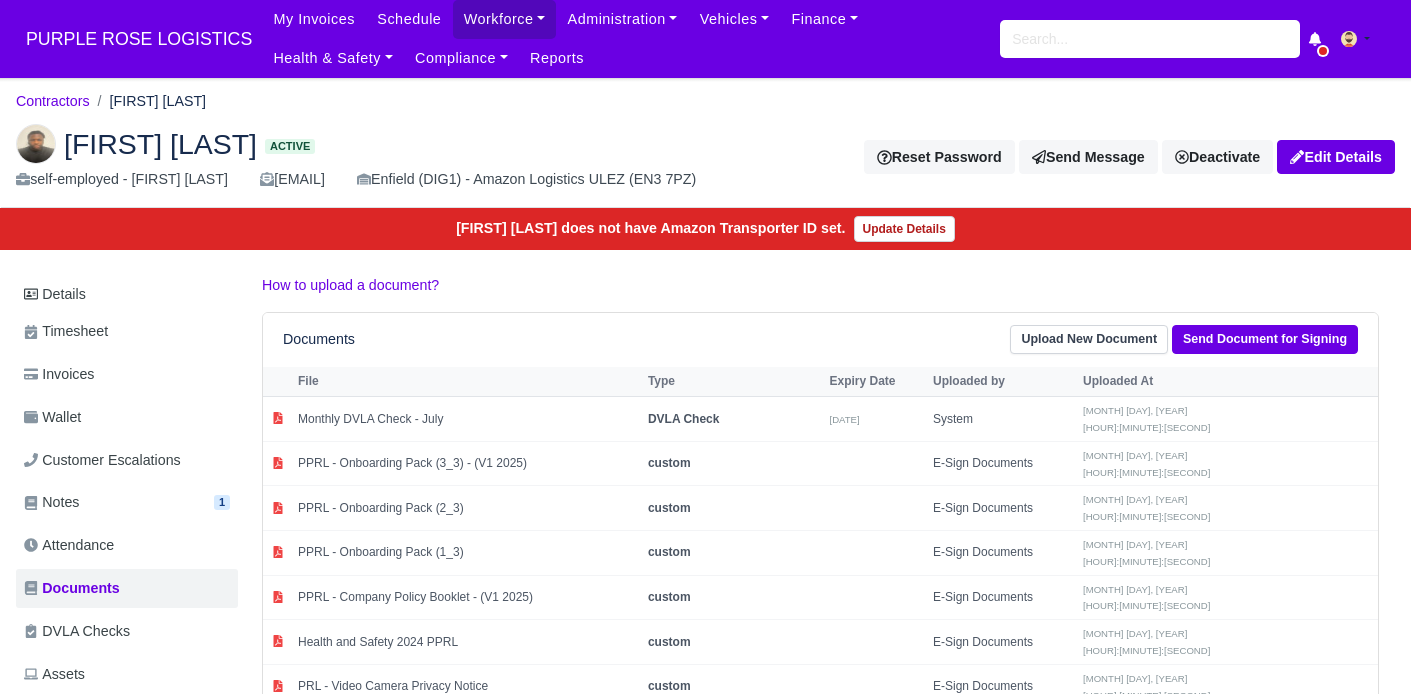 scroll, scrollTop: 0, scrollLeft: 0, axis: both 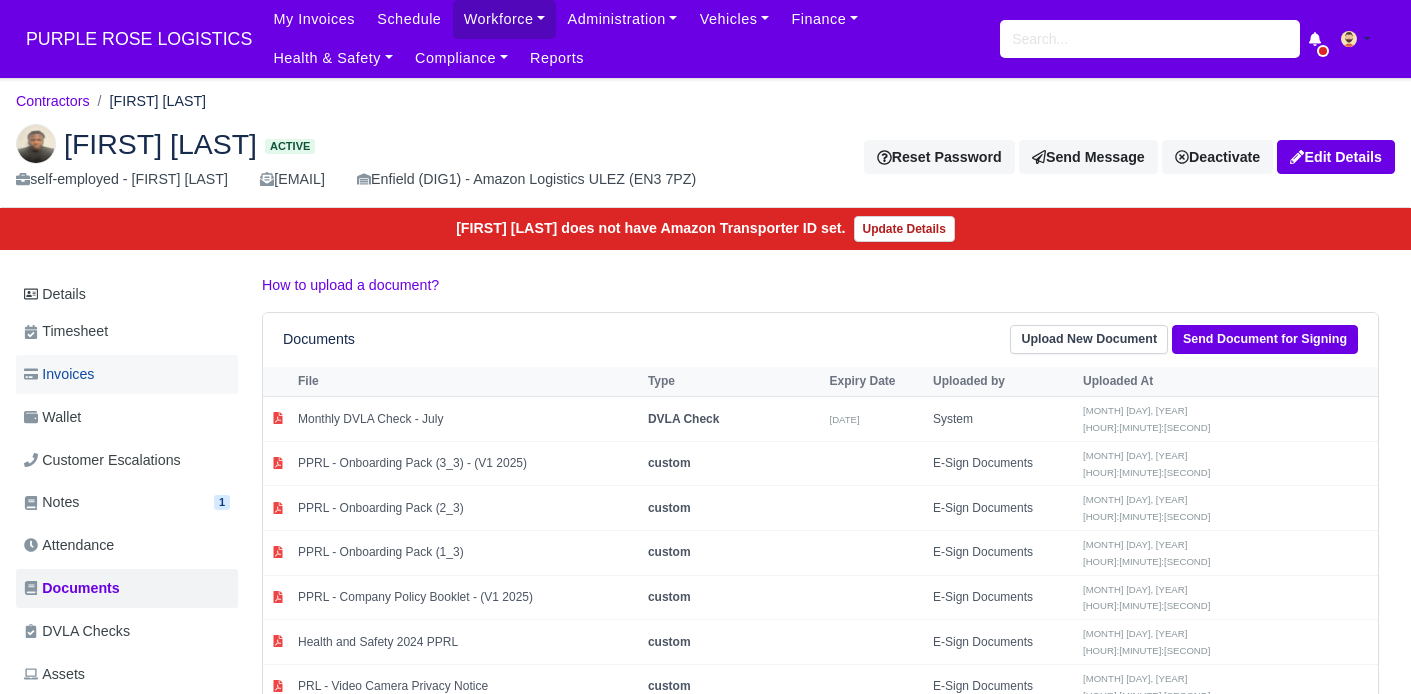 click on "Invoices" at bounding box center (59, 374) 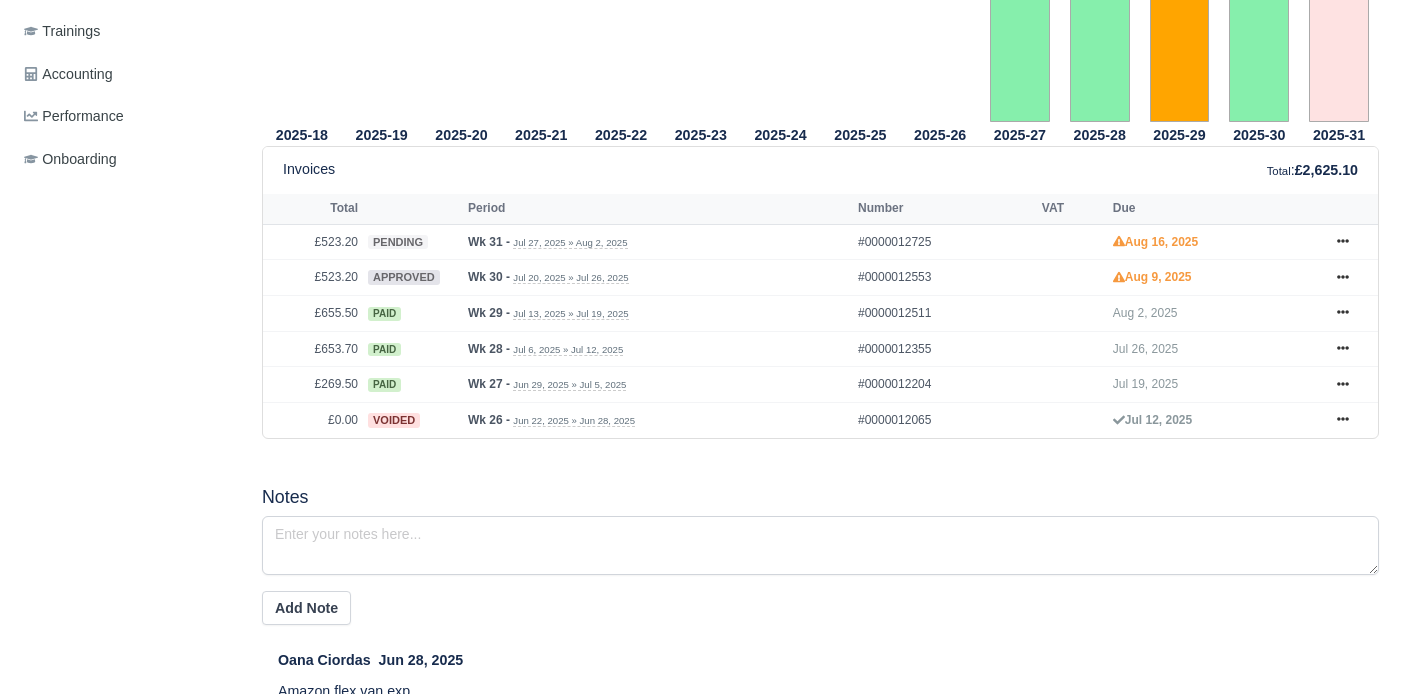 scroll, scrollTop: 776, scrollLeft: 0, axis: vertical 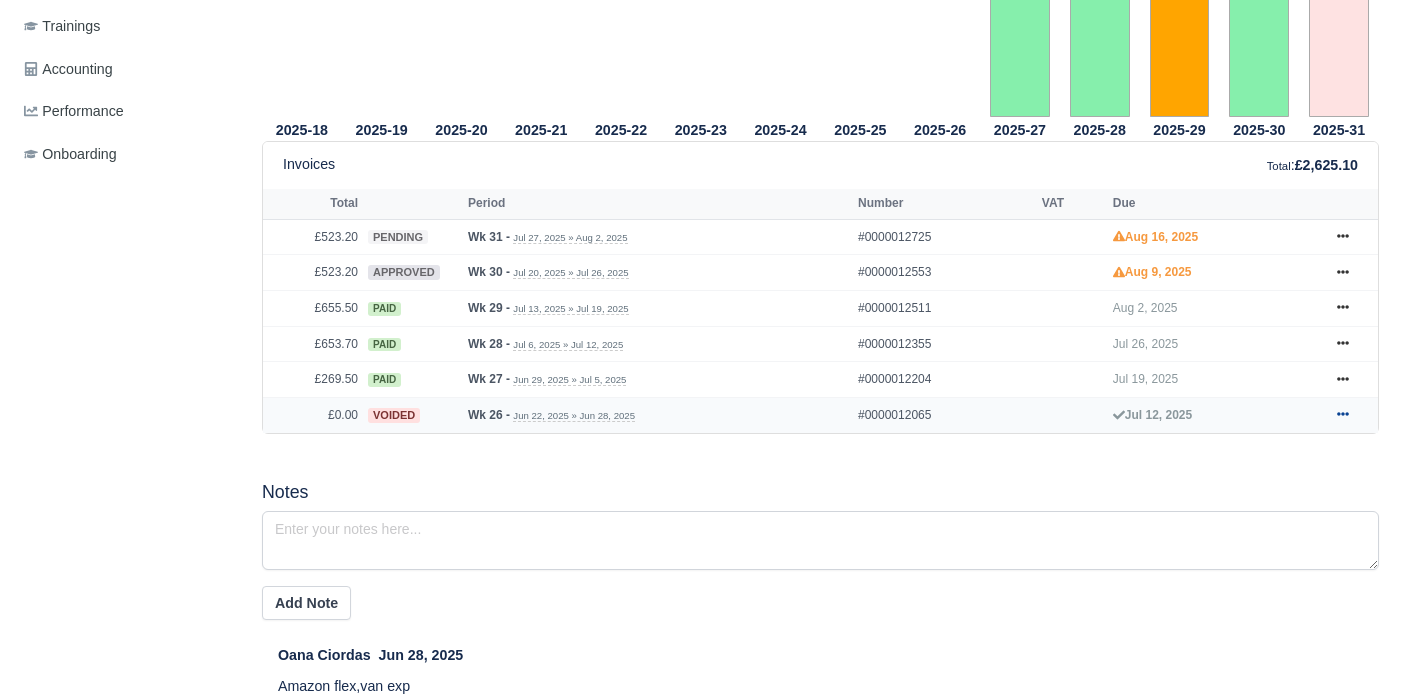 click 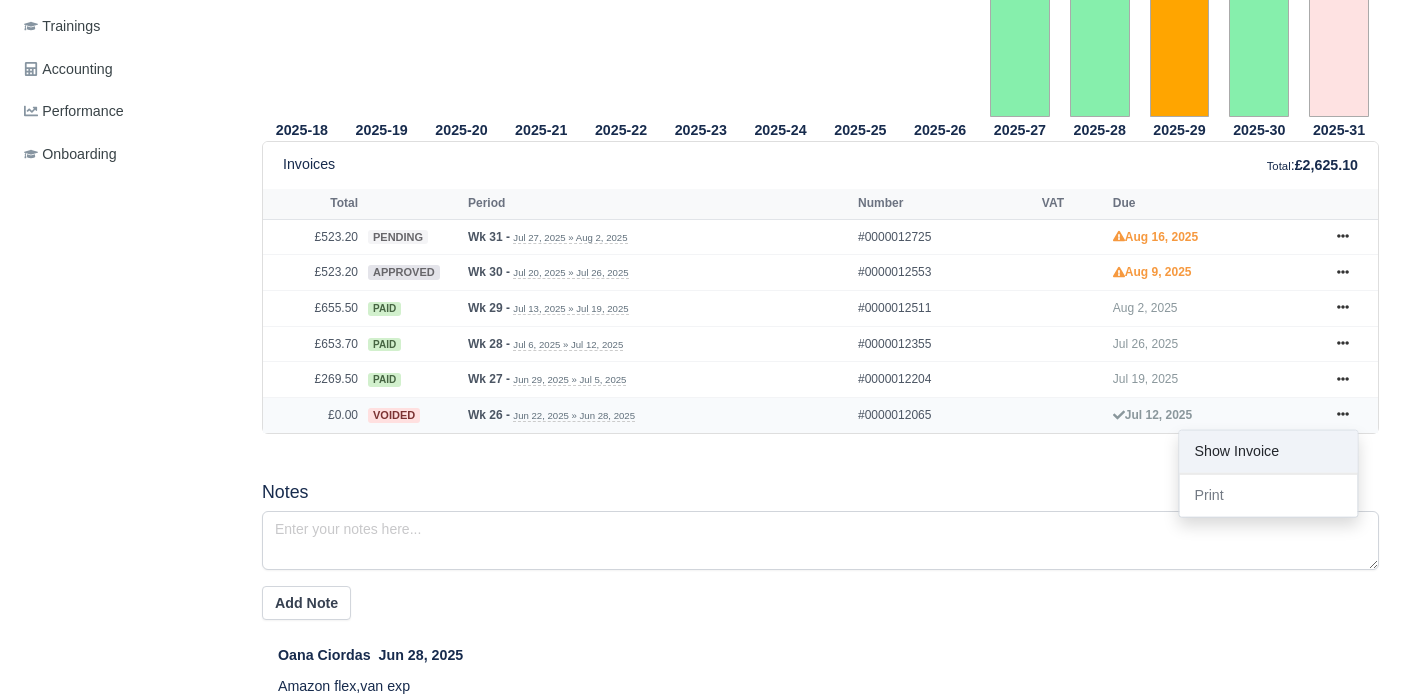 click on "Show Invoice" at bounding box center (1268, 452) 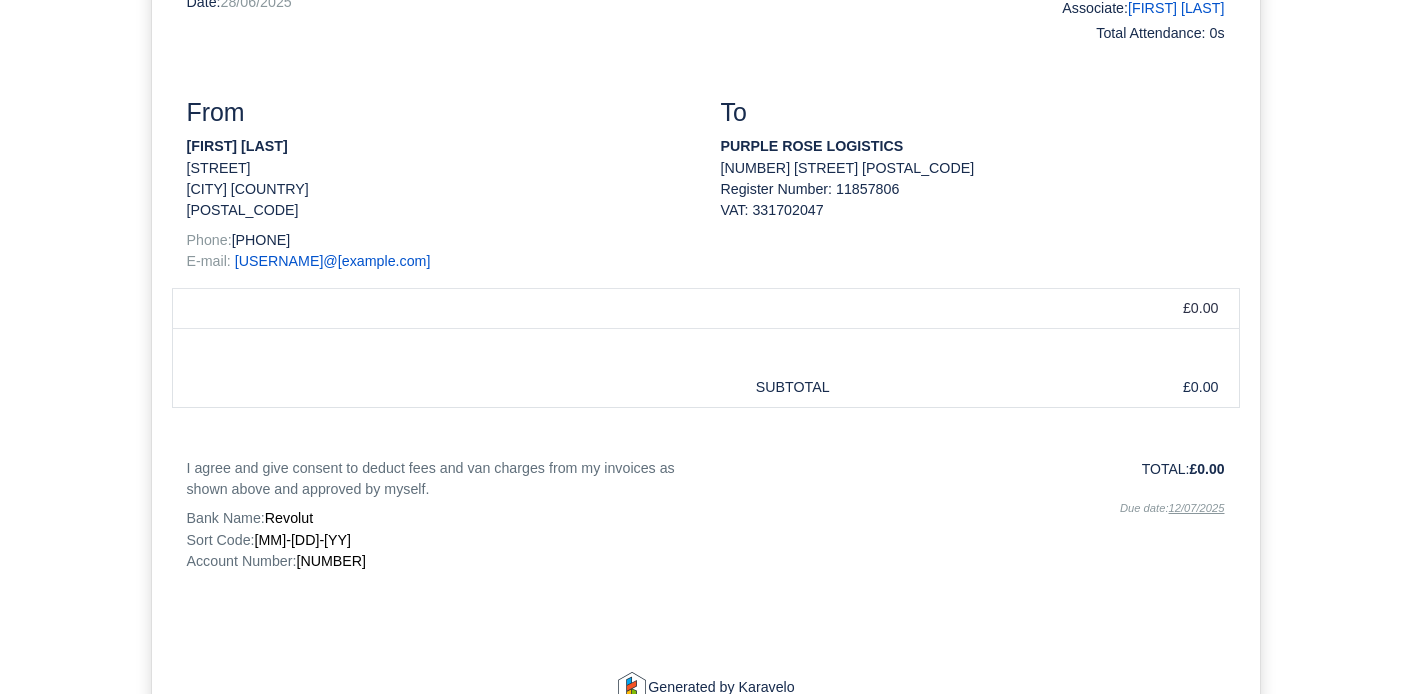 scroll, scrollTop: 469, scrollLeft: 0, axis: vertical 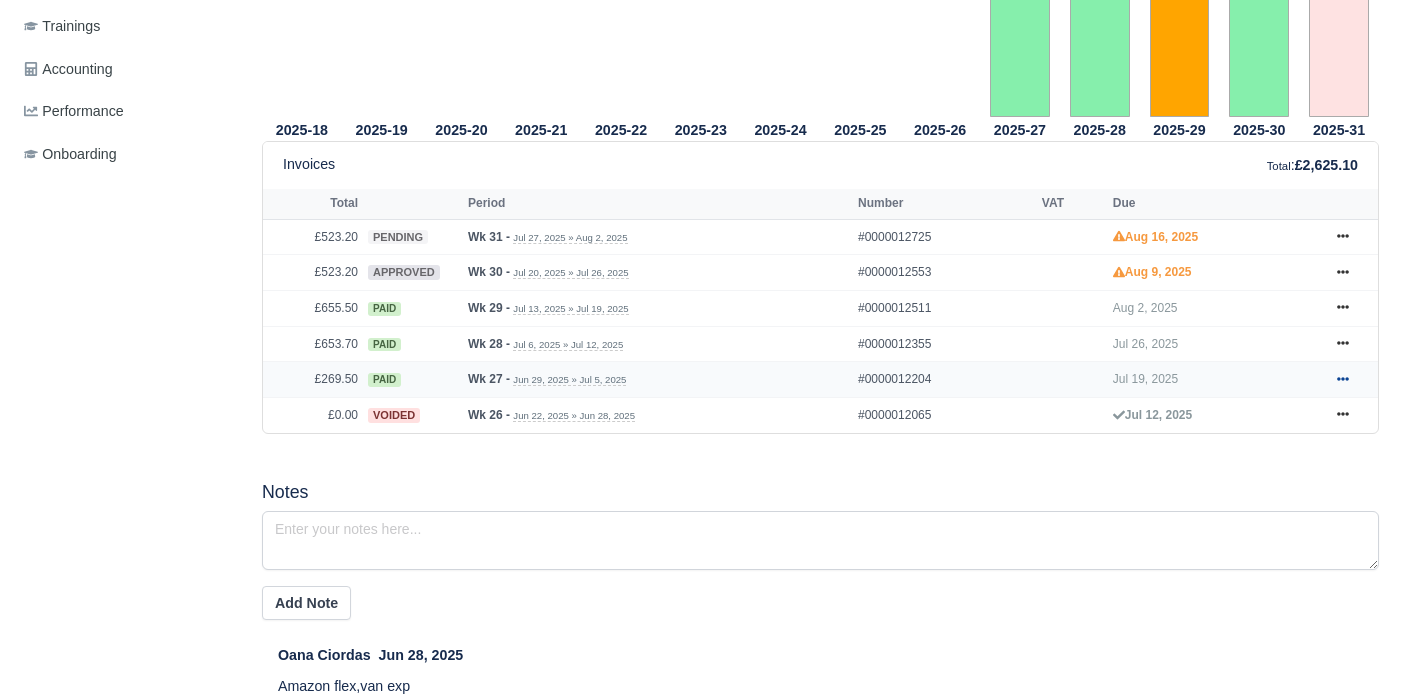 click 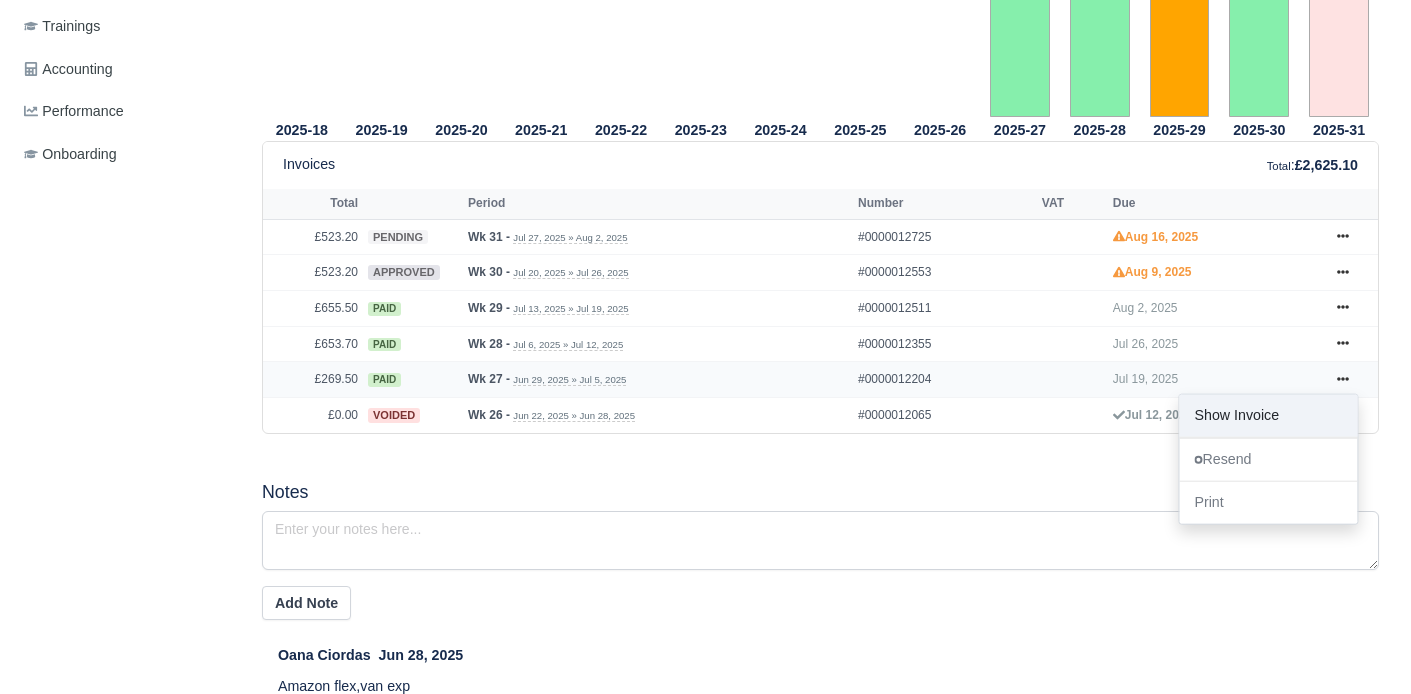 click on "Show Invoice" at bounding box center (1268, 416) 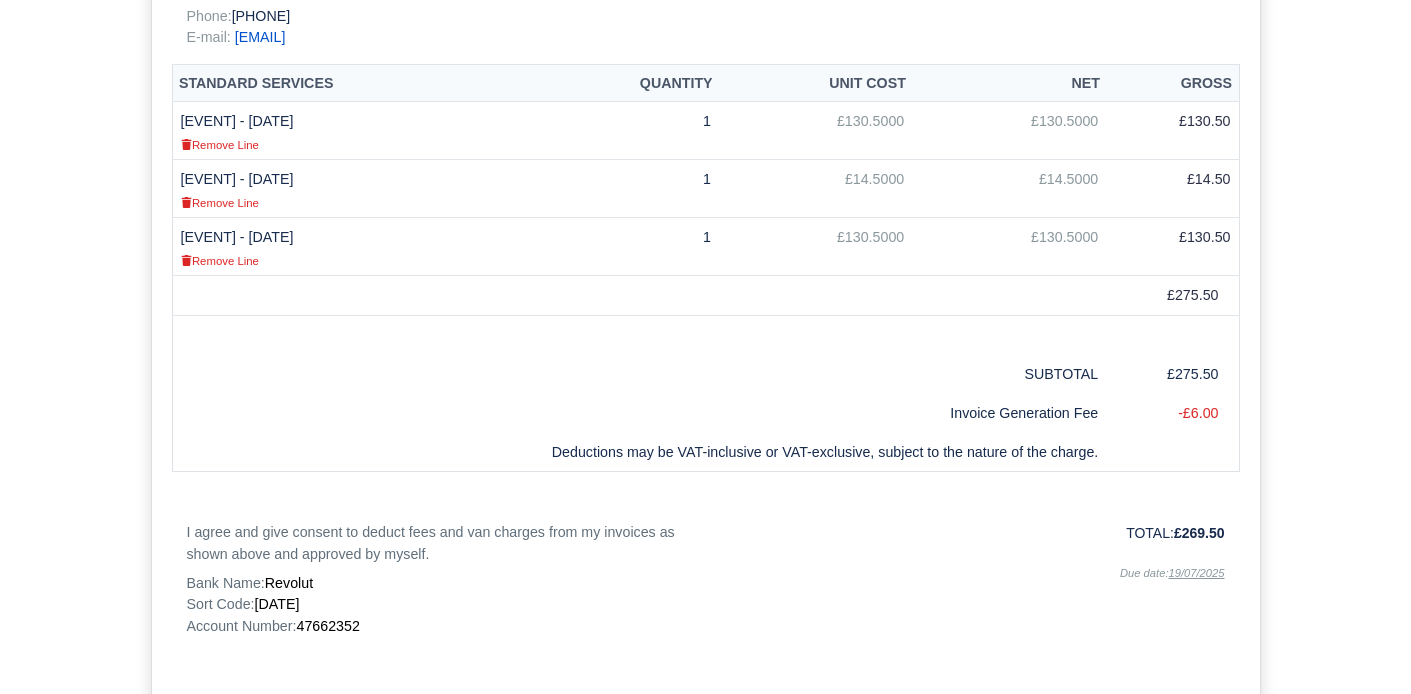 scroll, scrollTop: 777, scrollLeft: 0, axis: vertical 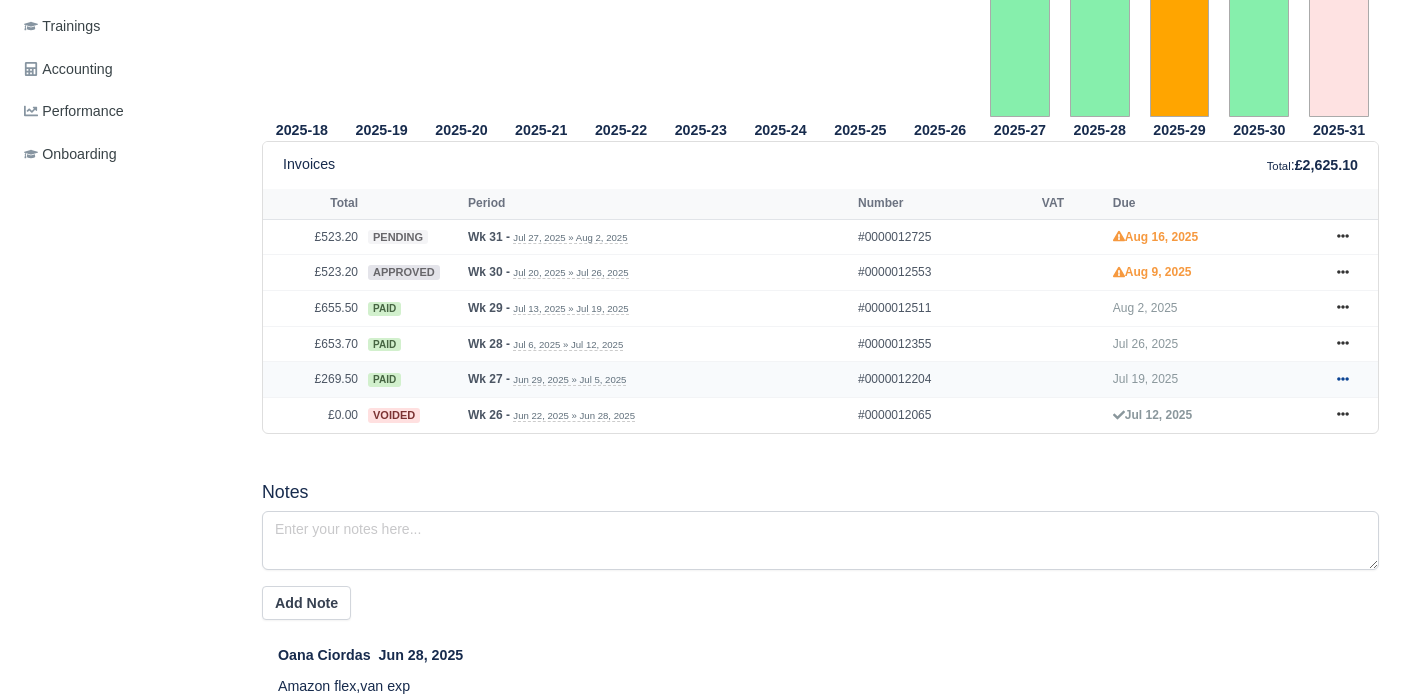 click at bounding box center (1343, 379) 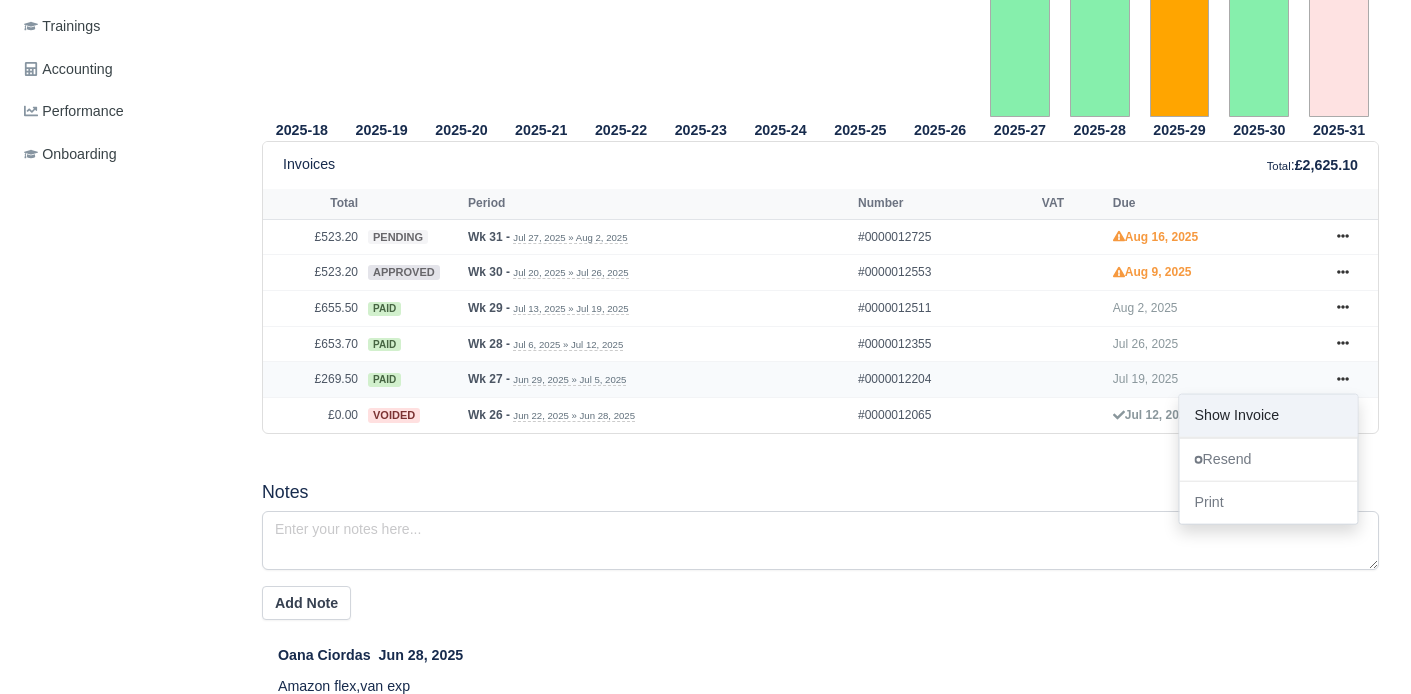 click on "Show Invoice" at bounding box center (1268, 416) 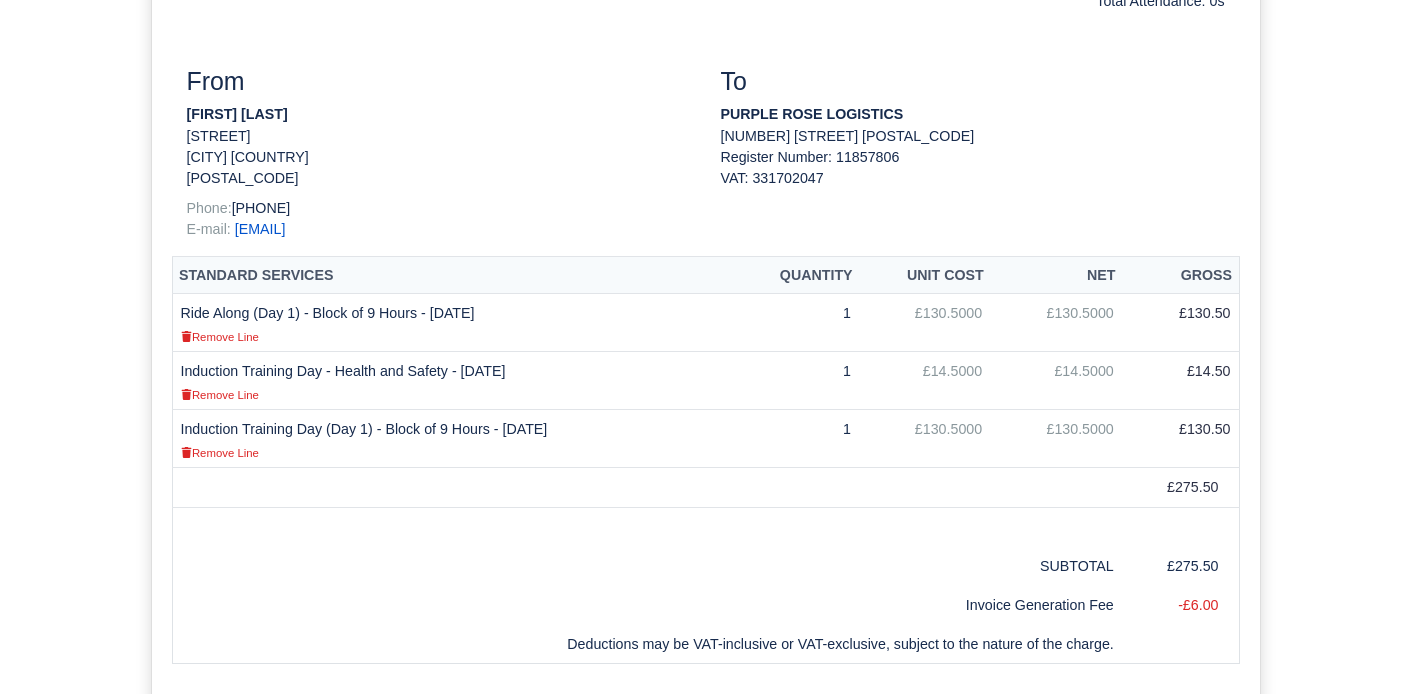 scroll, scrollTop: 777, scrollLeft: 0, axis: vertical 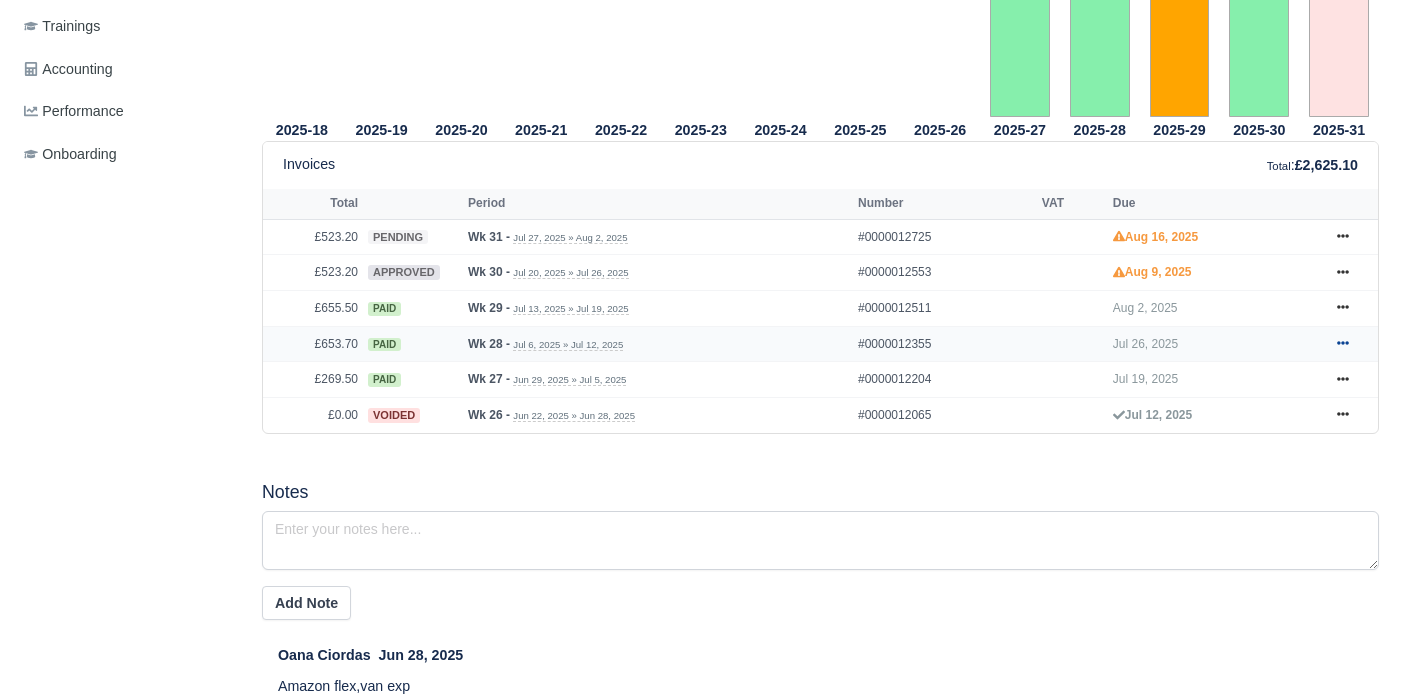 click 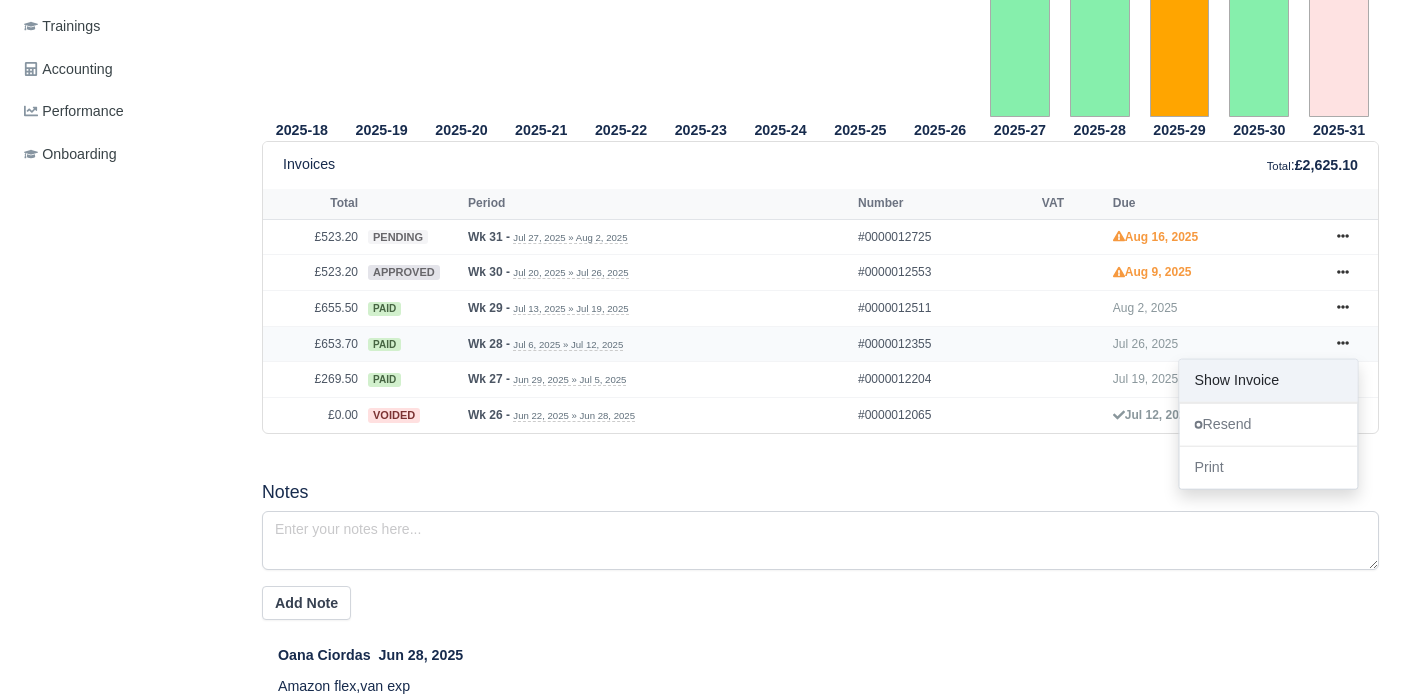click on "Show Invoice" at bounding box center (1268, 380) 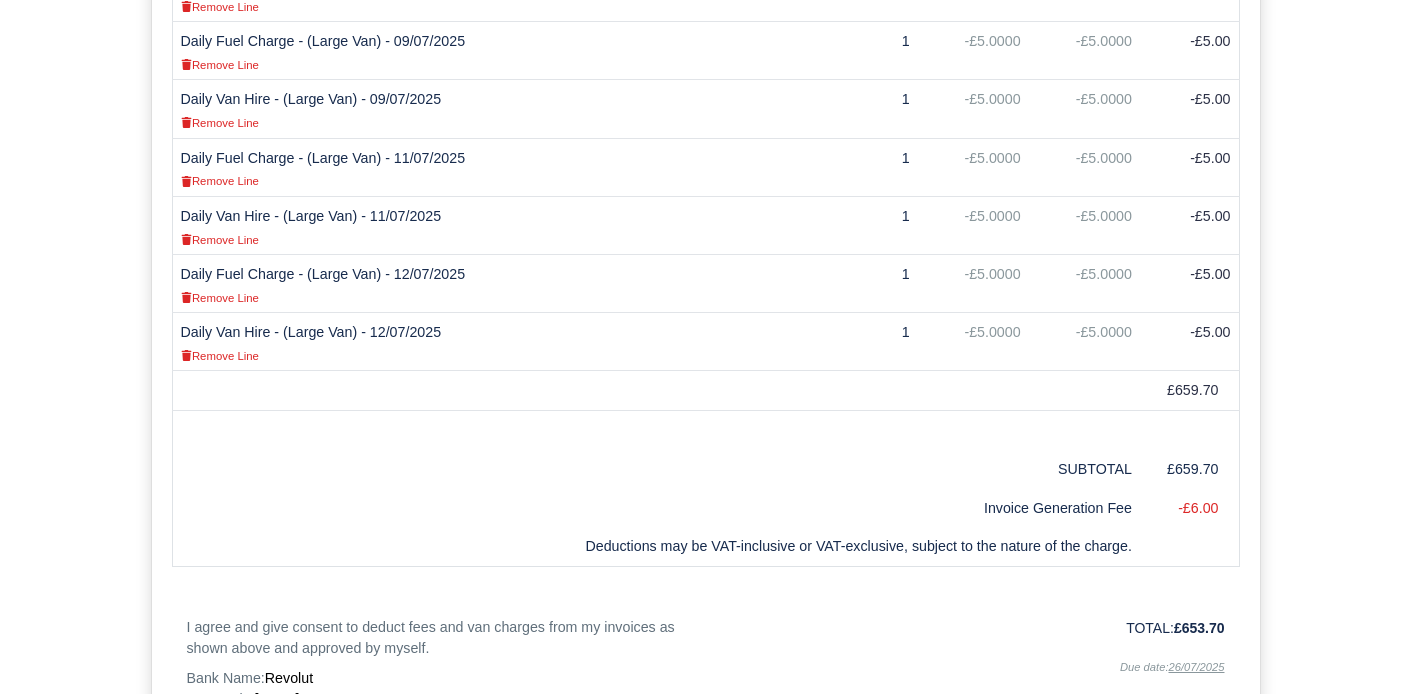 scroll, scrollTop: 1626, scrollLeft: 0, axis: vertical 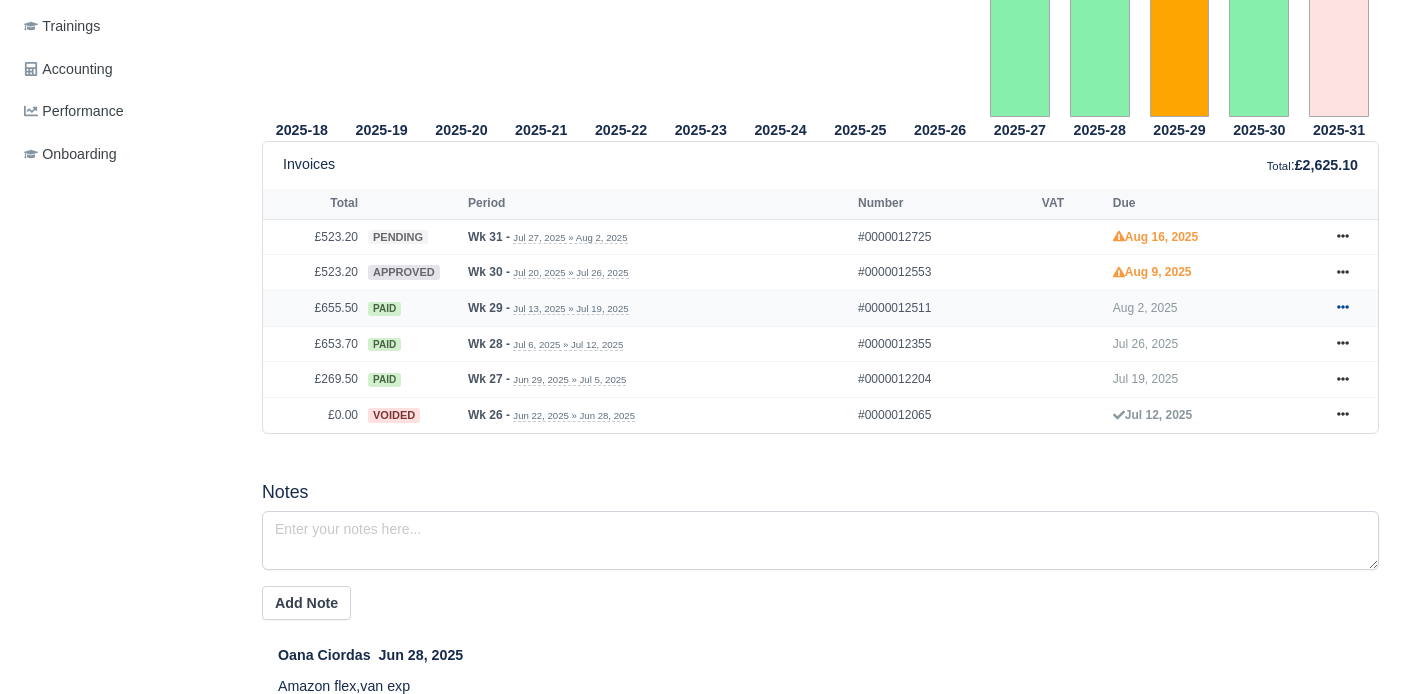 click 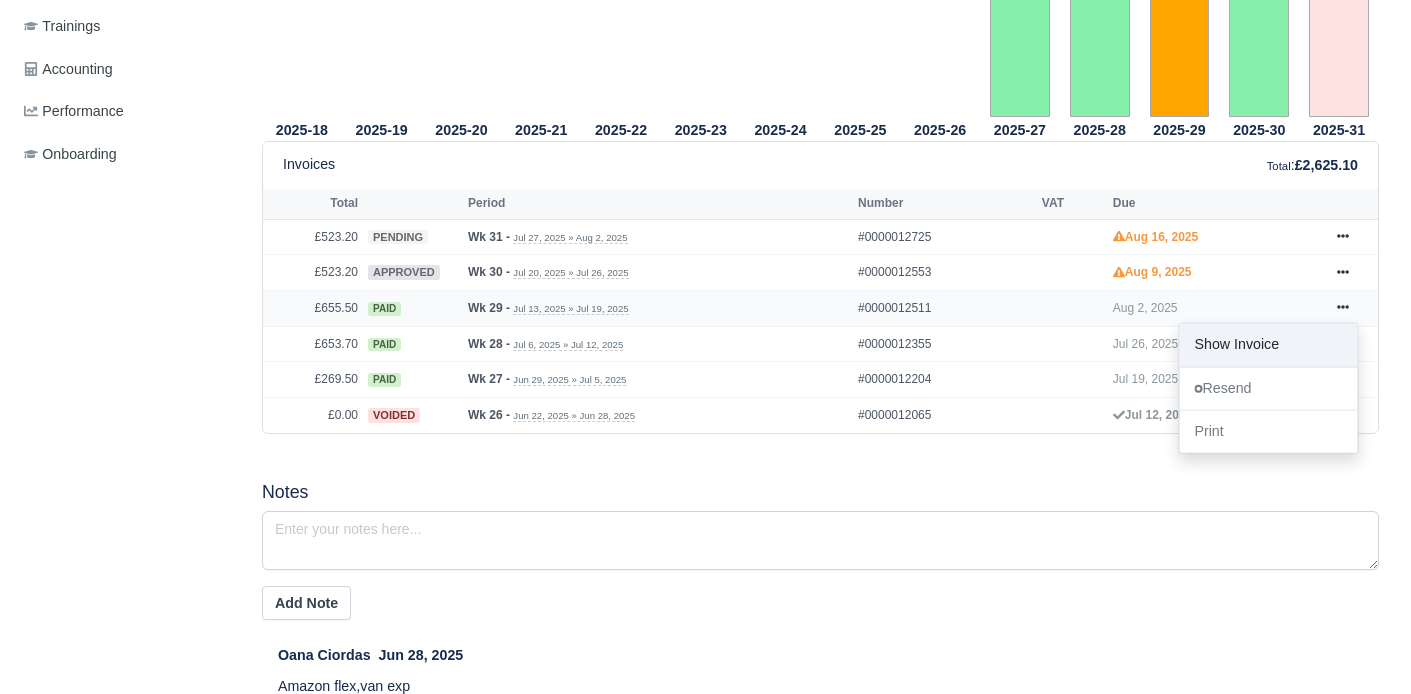 click on "Show Invoice" at bounding box center (1268, 345) 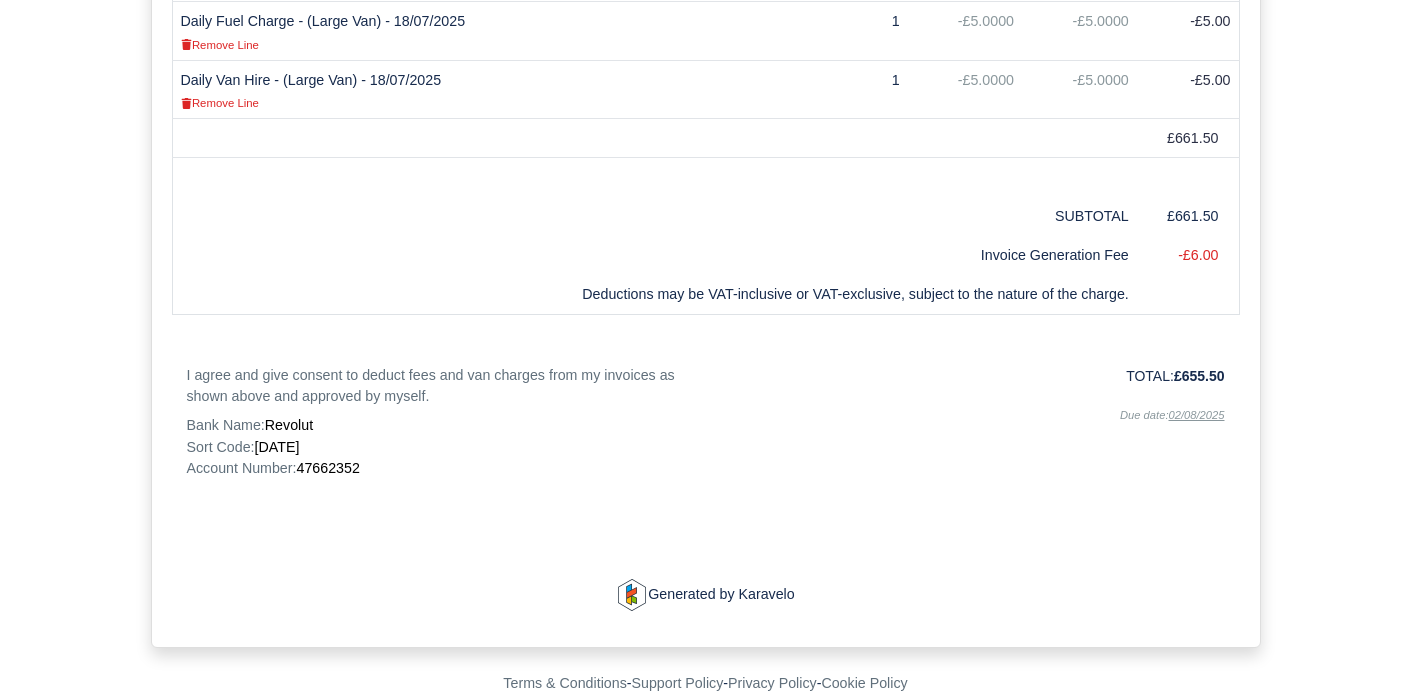 scroll, scrollTop: 1800, scrollLeft: 0, axis: vertical 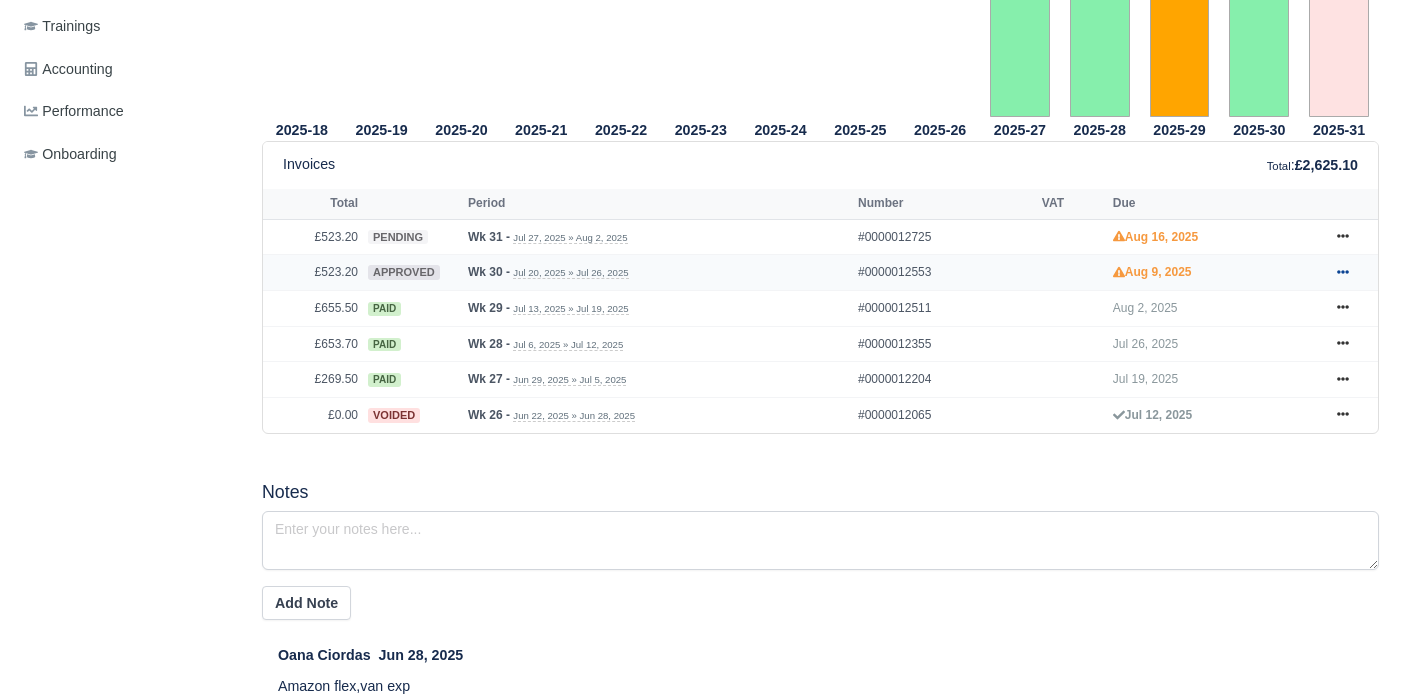 click 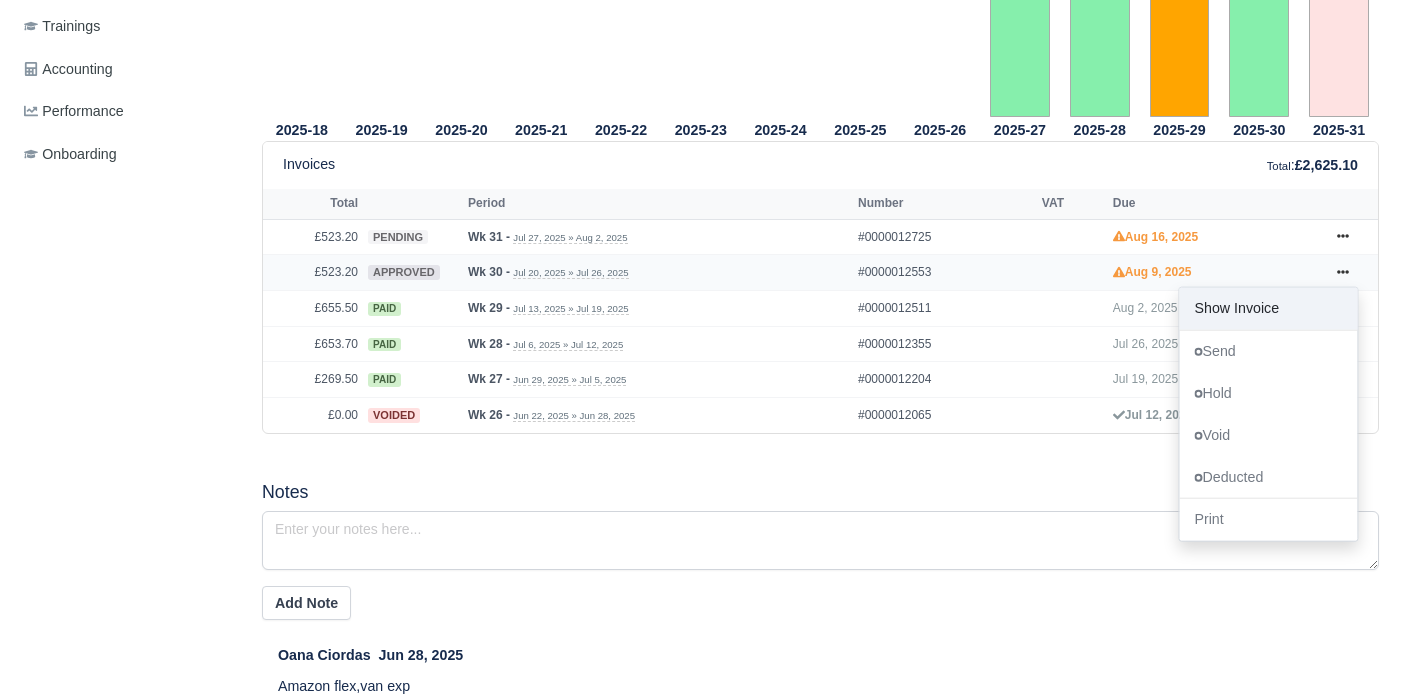 click on "Show Invoice" at bounding box center (1268, 309) 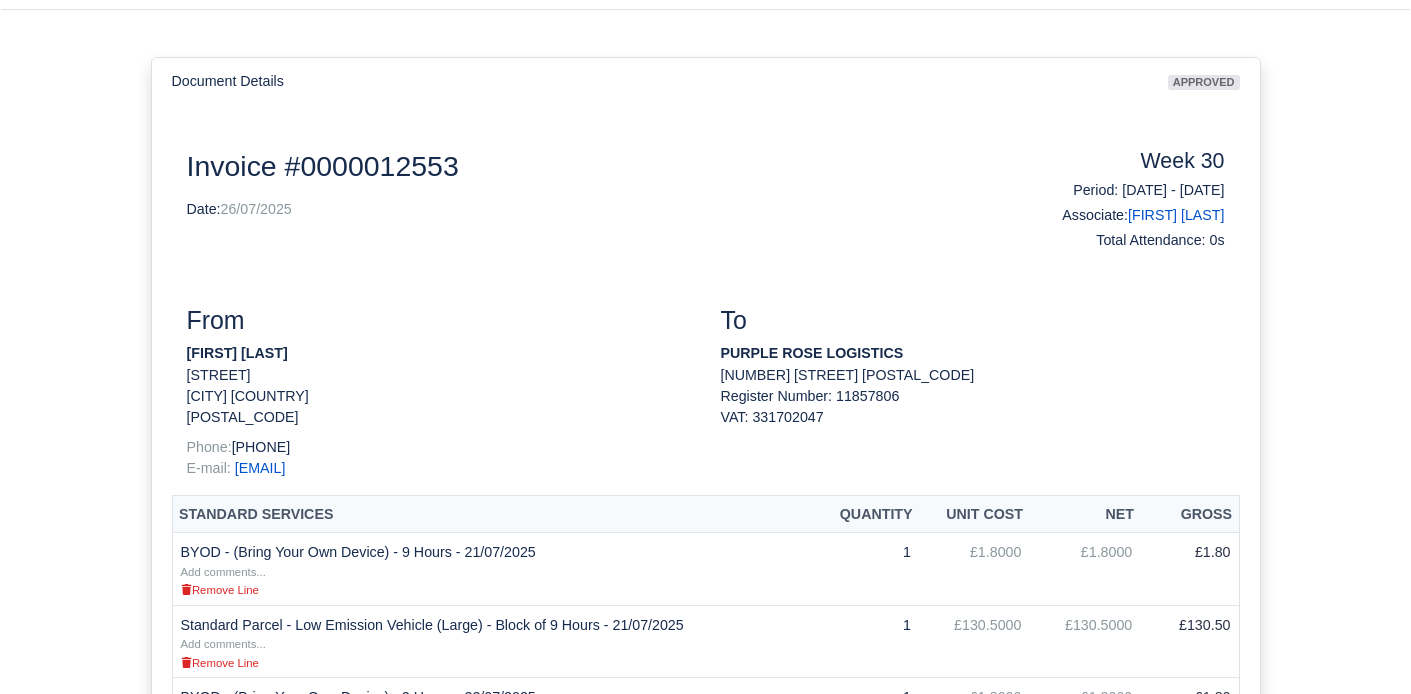 scroll, scrollTop: 0, scrollLeft: 0, axis: both 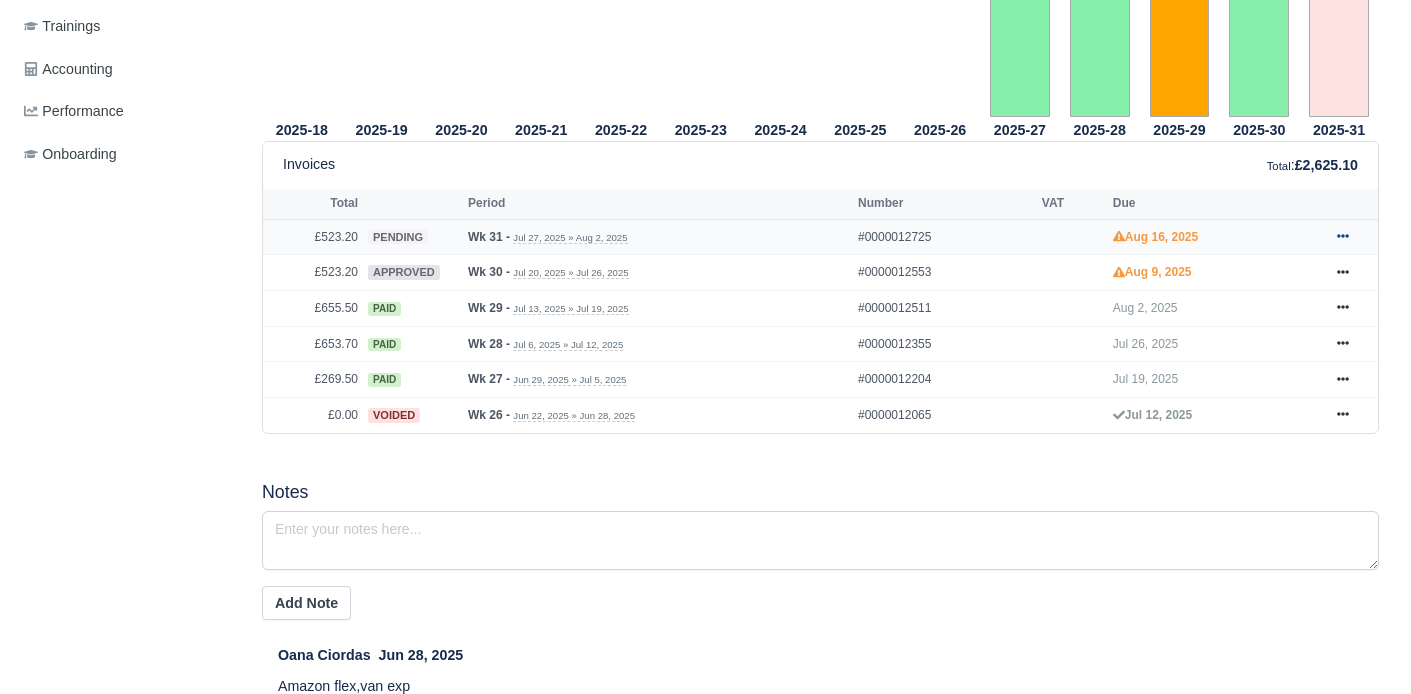 click at bounding box center [1343, 237] 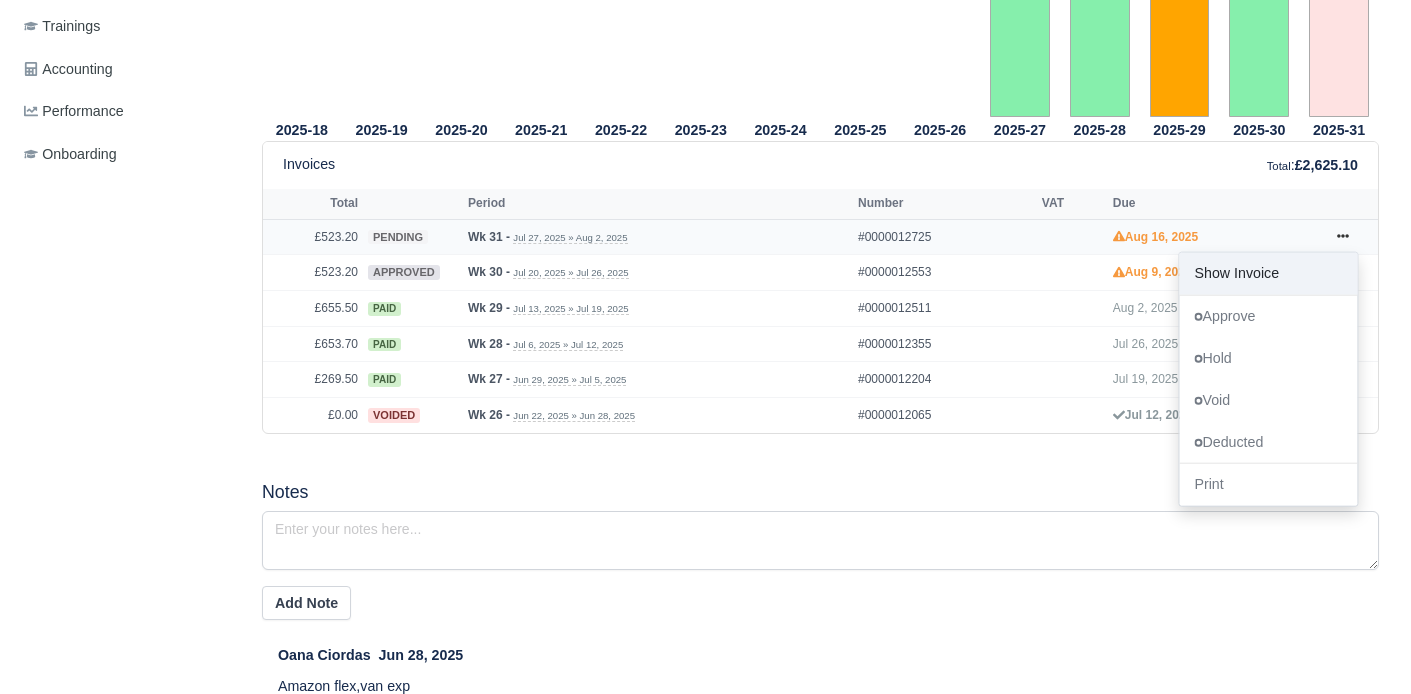 click on "Show Invoice" at bounding box center (1268, 273) 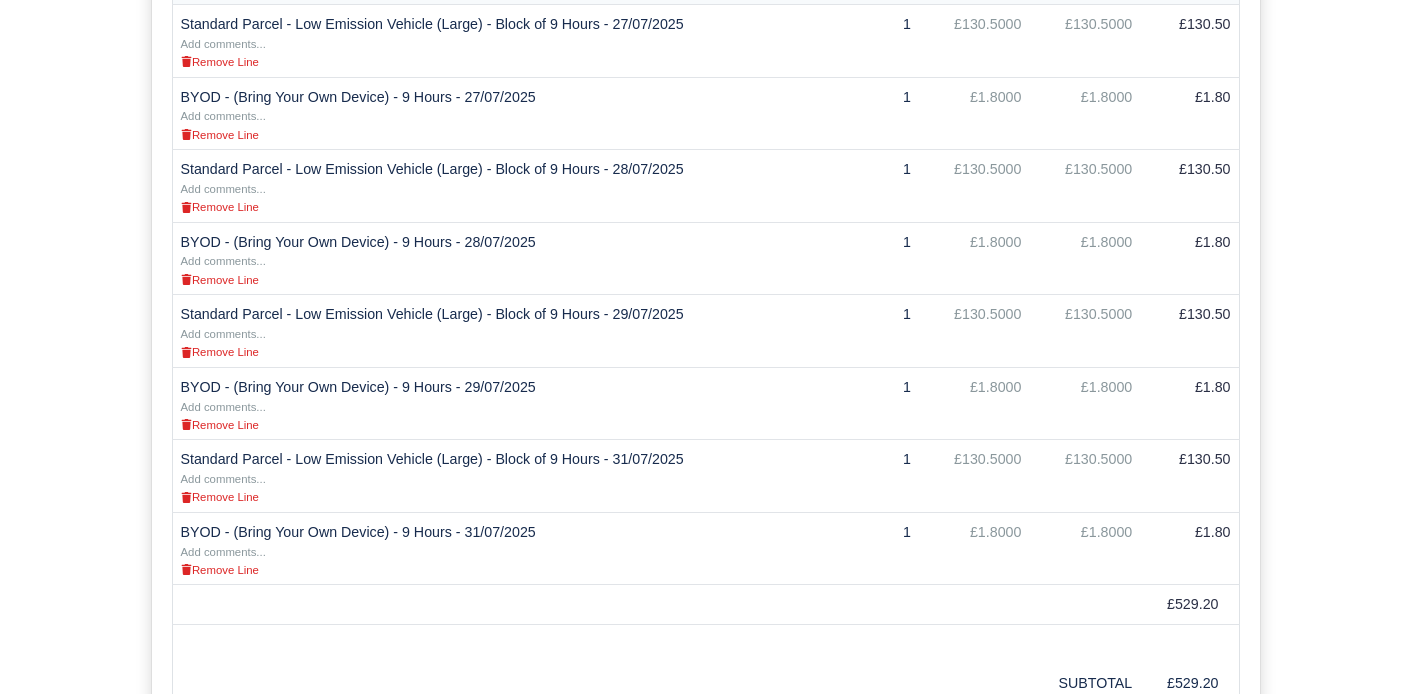 scroll, scrollTop: 1181, scrollLeft: 0, axis: vertical 